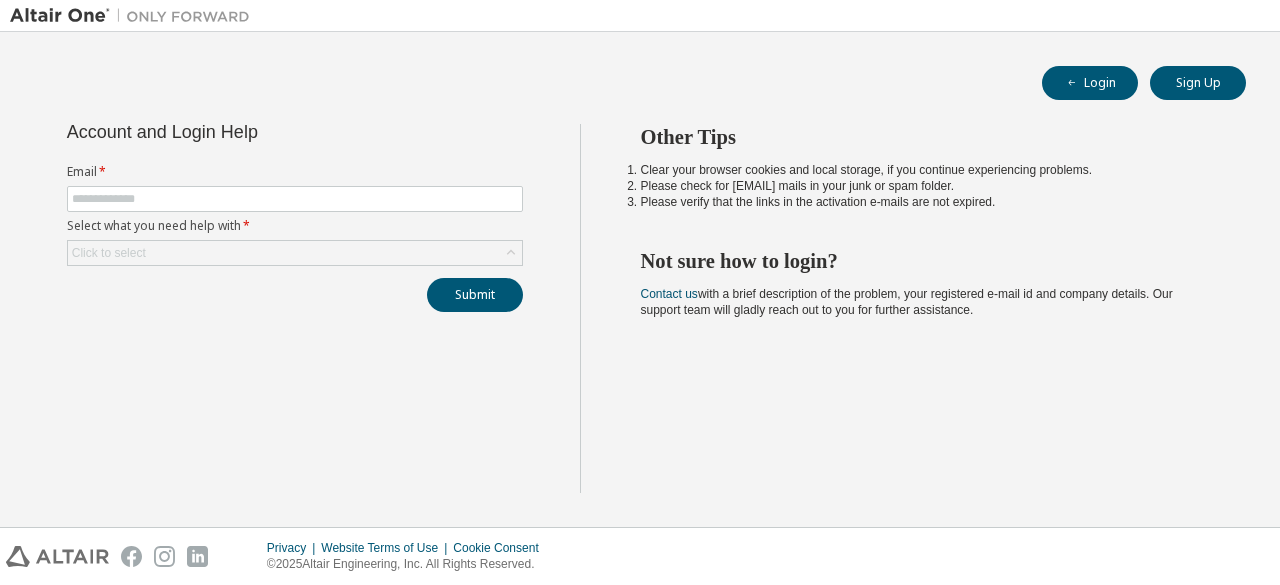 scroll, scrollTop: 0, scrollLeft: 0, axis: both 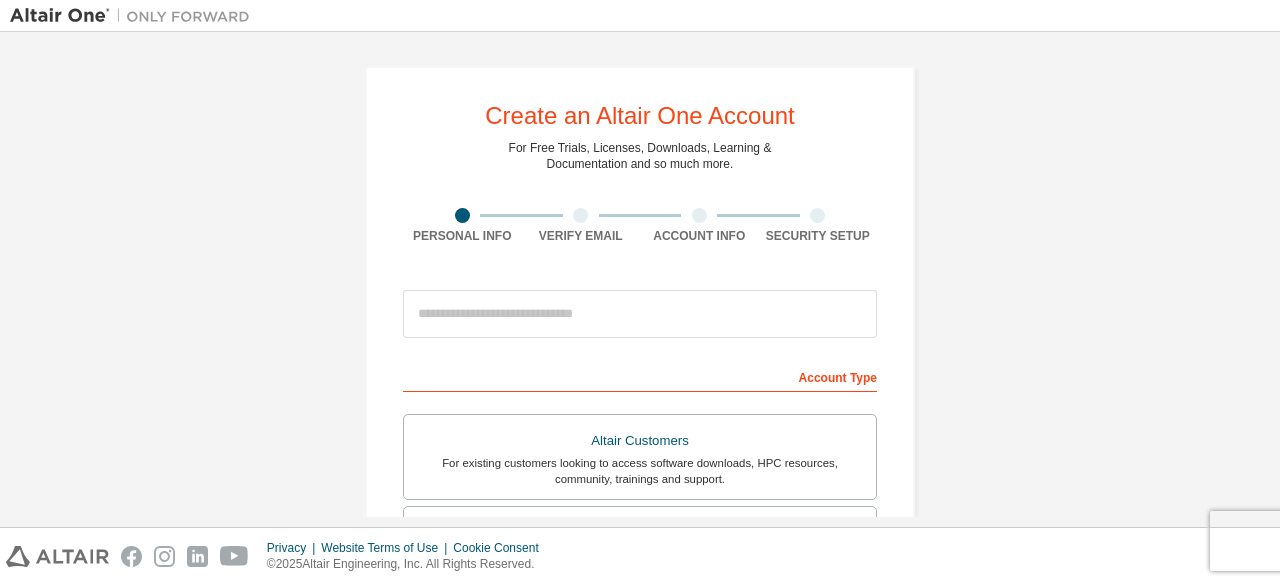 click at bounding box center (580, 215) 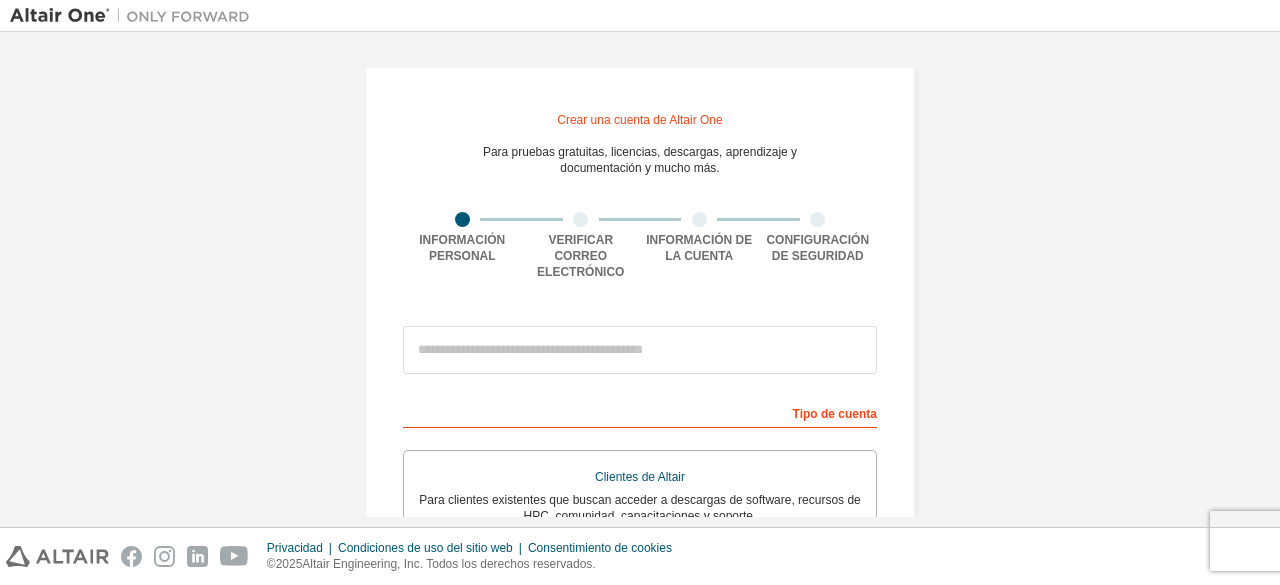 click on "Crear una cuenta de Altair One Para pruebas gratuitas, licencias, descargas, aprendizaje y  documentación y mucho más. Información personal Verificar correo electrónico Información de la cuenta Configuración de seguridad Este es un correo electrónico federado. No es necesario registrar una cuenta nueva. Debería poder  iniciar sesión  con las credenciales de inicio de sesión único (SSO) de su empresa. El correo electrónico ya existe. Intente  iniciar sesión  . Tipo de cuenta Clientes de Altair Para clientes existentes que buscan acceder a descargas de software, recursos de HPC, comunidad, capacitaciones y soporte. Estudiantes Para estudiantes actualmente inscritos que buscan acceder al paquete gratuito Altair Student Edition y todos los demás recursos para estudiantes.Facultad Para profesores y administradores de instituciones académicas que administran estudiantes y acceden a software para fines académicos. Todos los demás Tu perfil Nombre de pila Apellido Título profesional Acepto el" at bounding box center (640, 591) 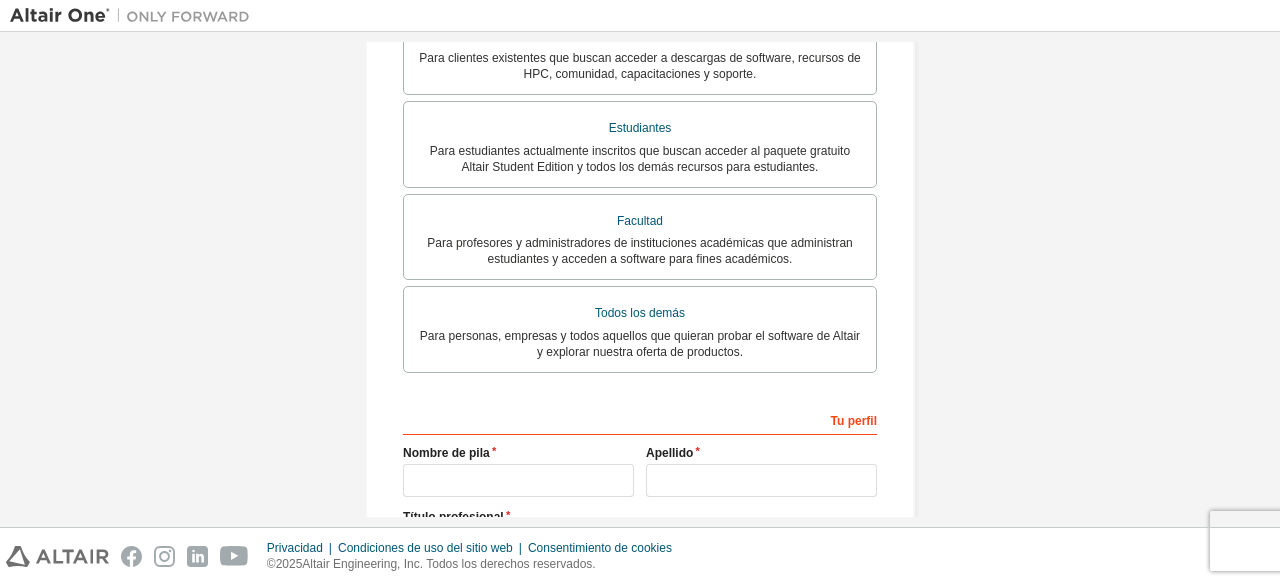 scroll, scrollTop: 456, scrollLeft: 0, axis: vertical 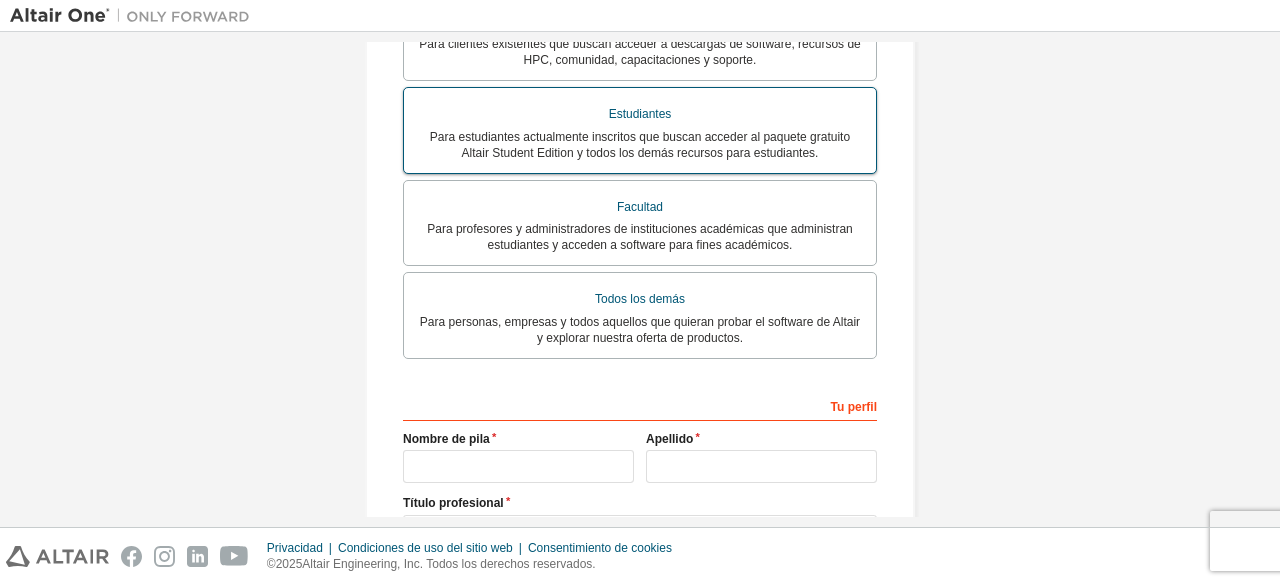 click on "Para estudiantes actualmente inscritos que buscan acceder al paquete gratuito Altair Student Edition y todos los demás recursos para estudiantes." at bounding box center [640, 145] 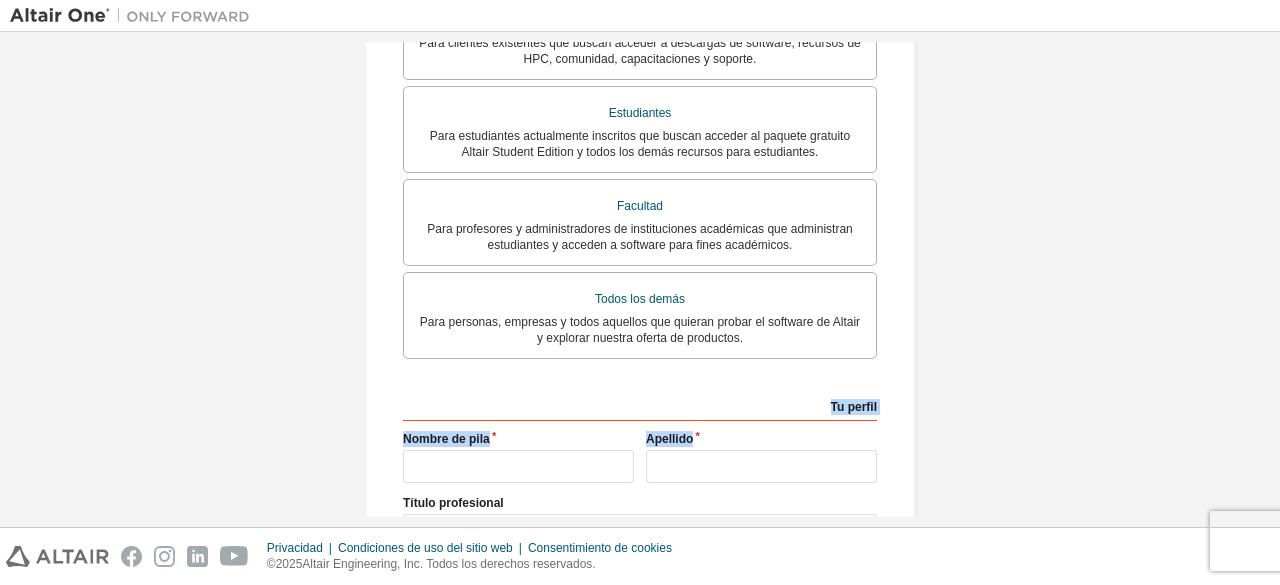 drag, startPoint x: 1271, startPoint y: 324, endPoint x: 1274, endPoint y: 448, distance: 124.036285 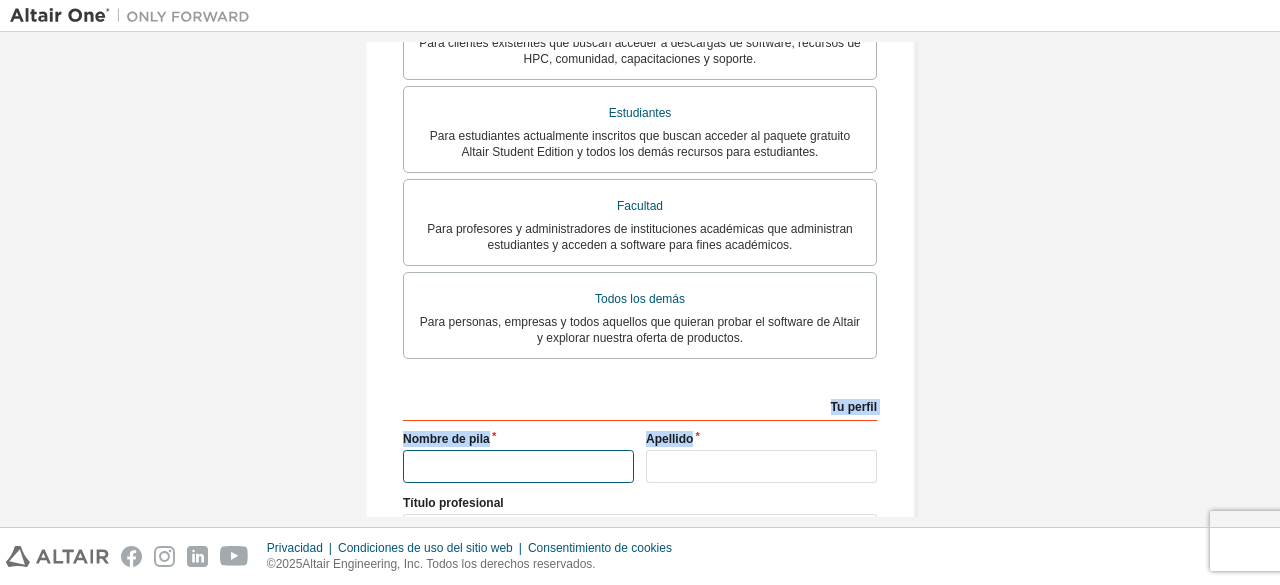 click at bounding box center [518, 466] 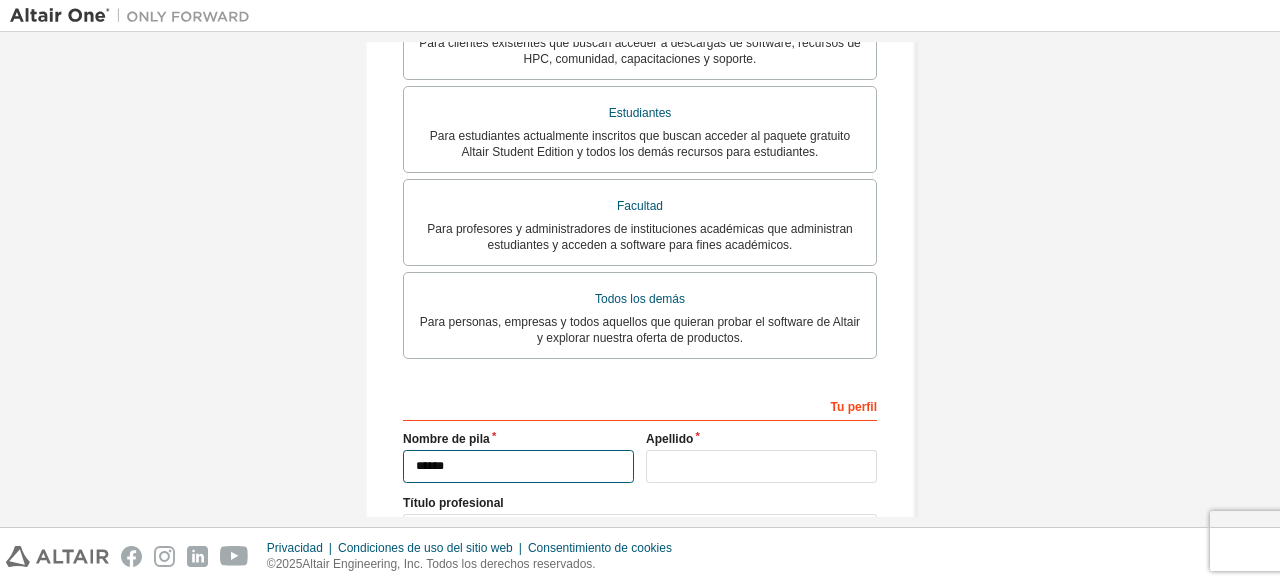type on "******" 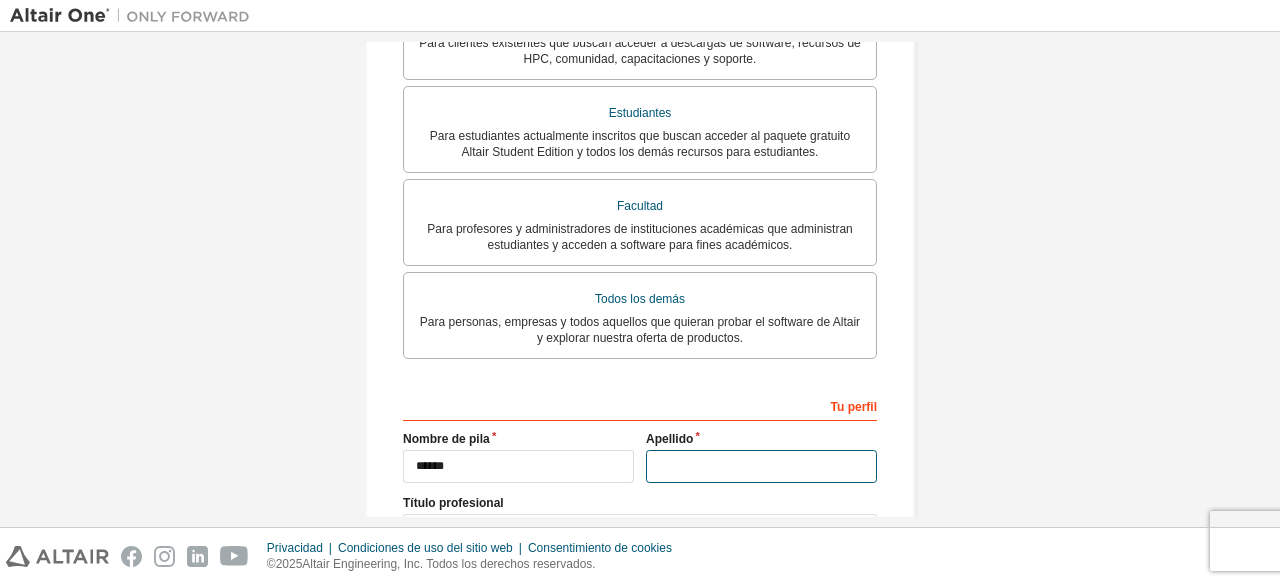 click at bounding box center (761, 466) 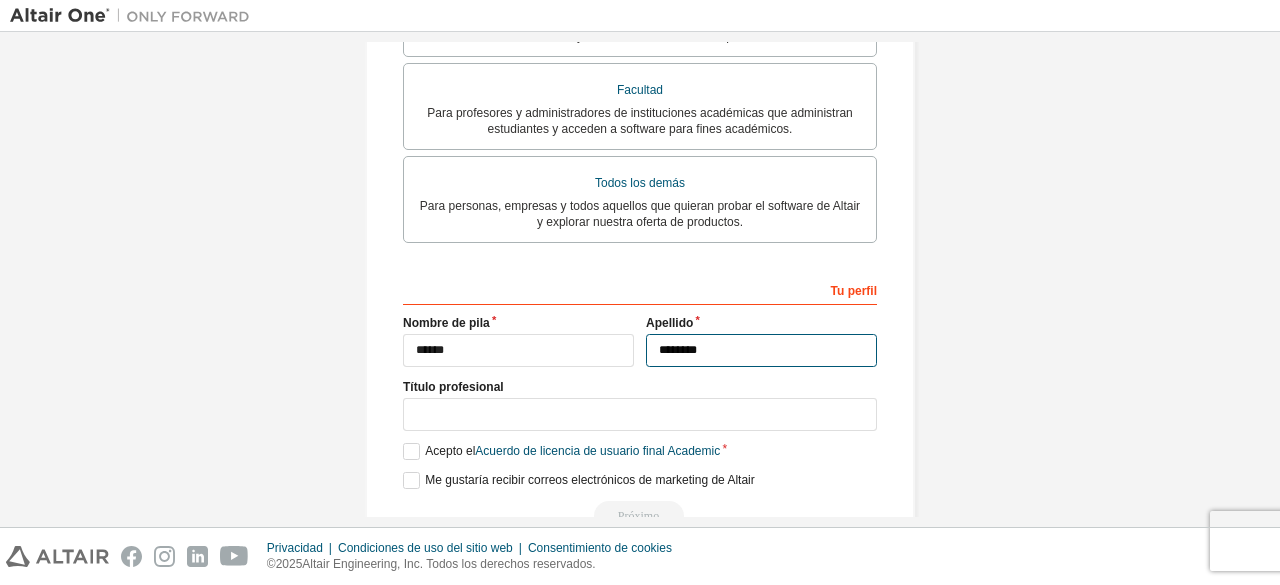 scroll, scrollTop: 670, scrollLeft: 0, axis: vertical 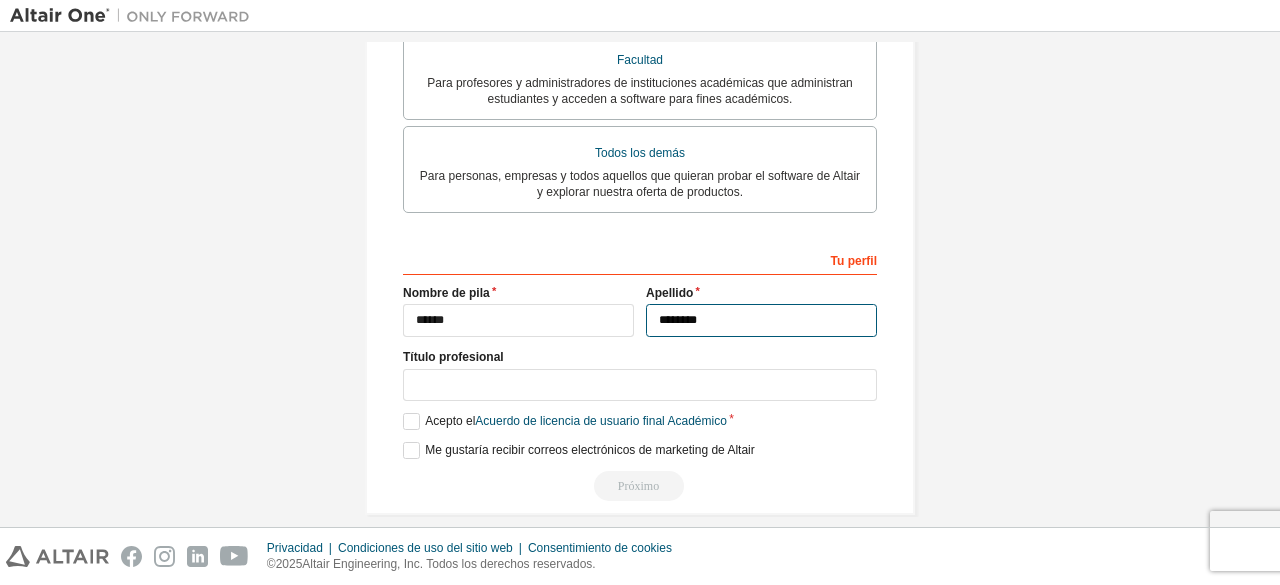 type on "********" 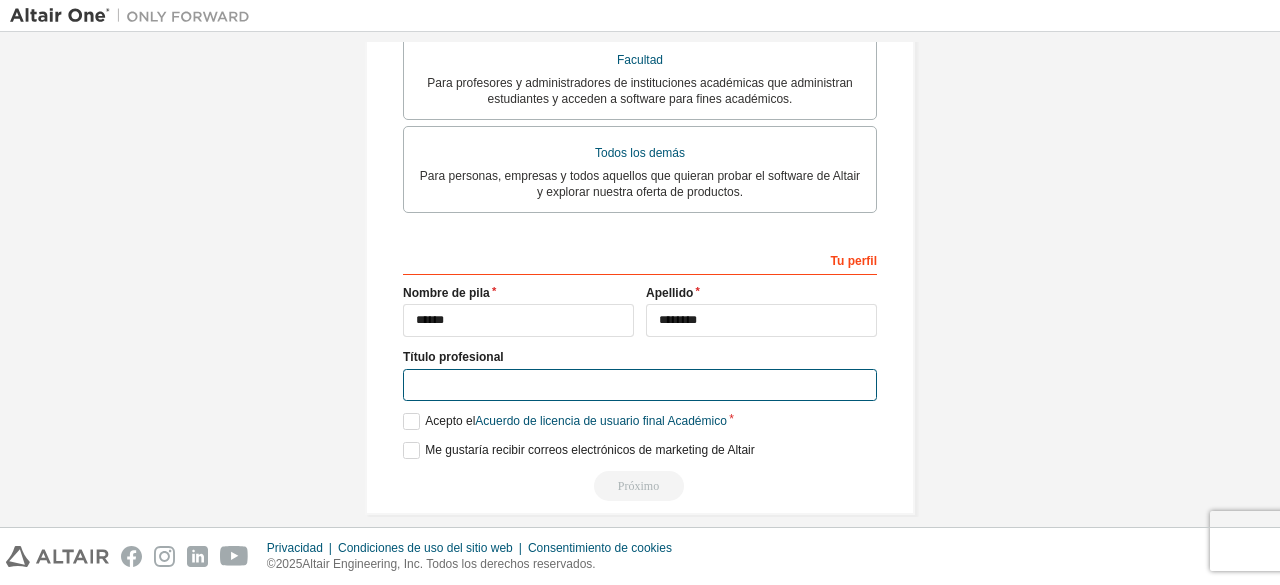click at bounding box center [640, 385] 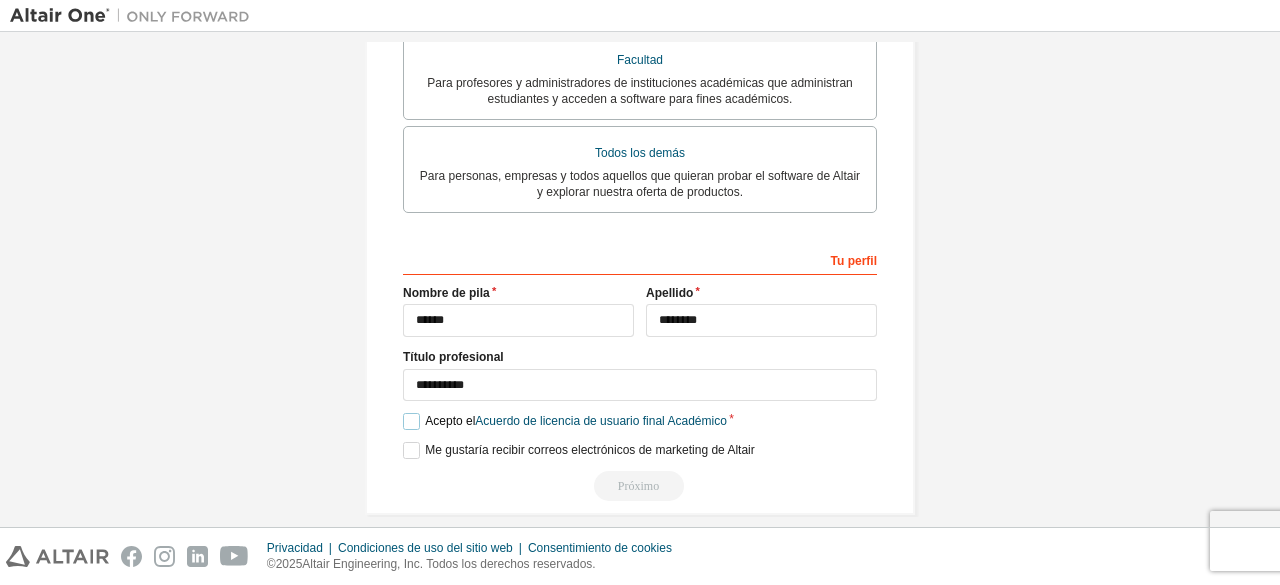 click on "Acepto el  Acuerdo de licencia de usuario final   Académico" at bounding box center (565, 421) 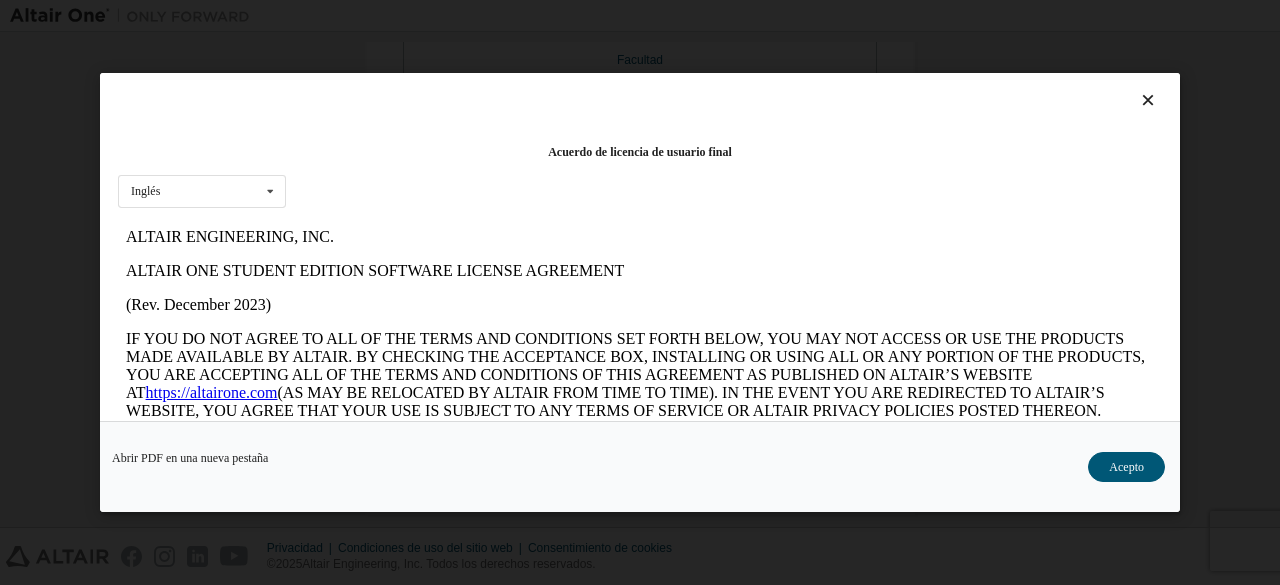 scroll, scrollTop: 0, scrollLeft: 0, axis: both 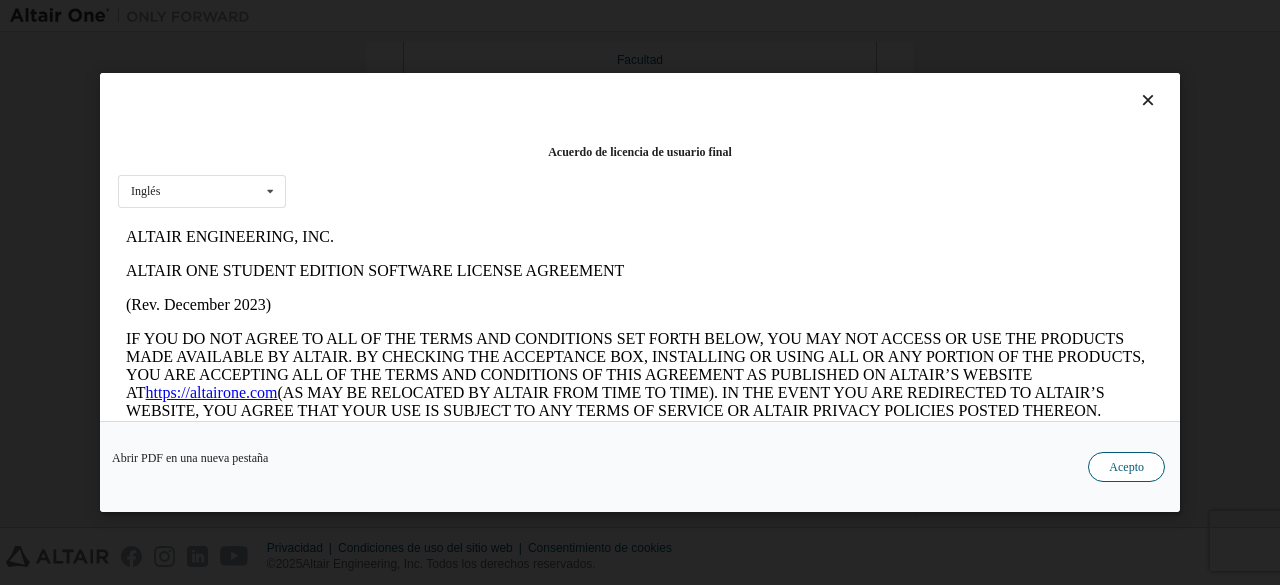 click on "Acepto" at bounding box center [1126, 467] 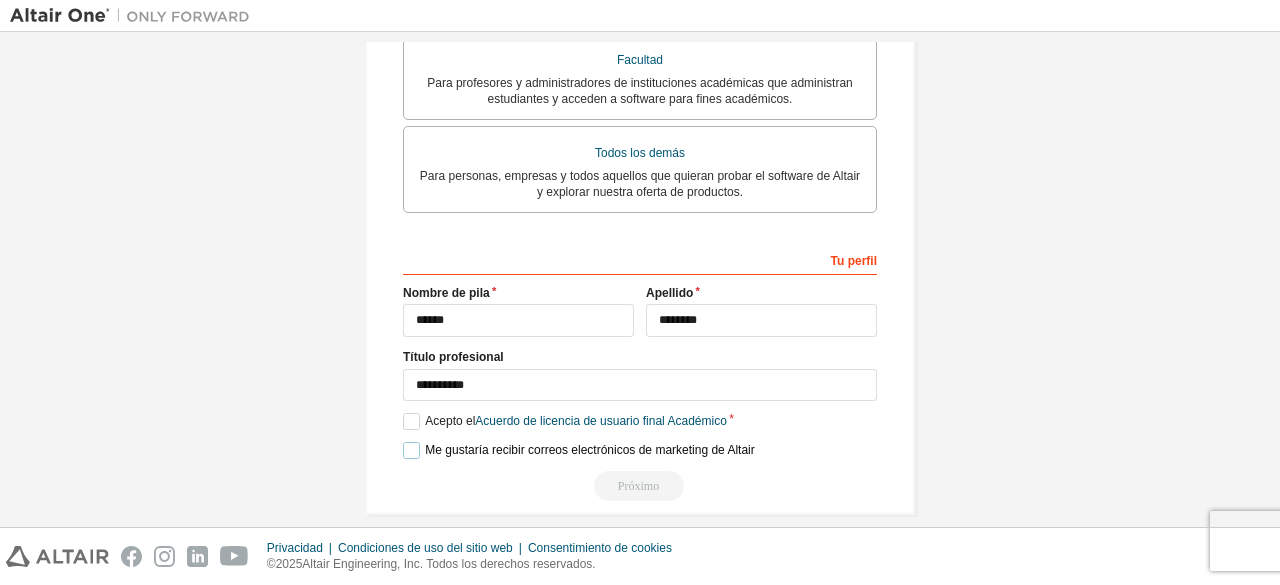 click on "Me gustaría recibir correos electrónicos de marketing de Altair" at bounding box center (579, 450) 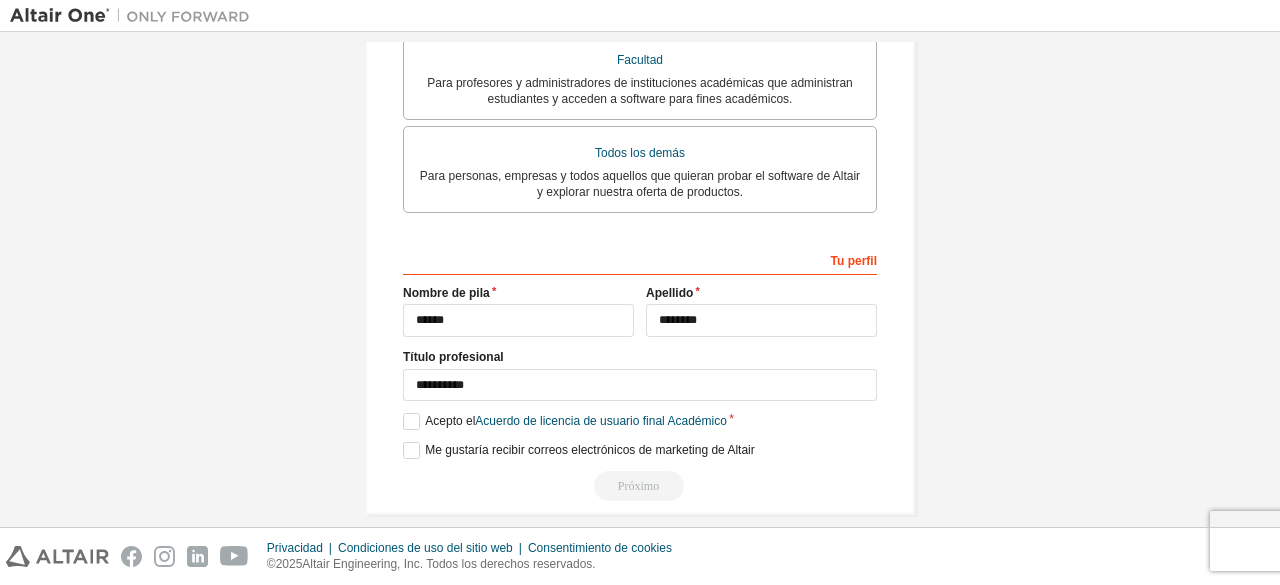 click on "Próximo" at bounding box center (640, 486) 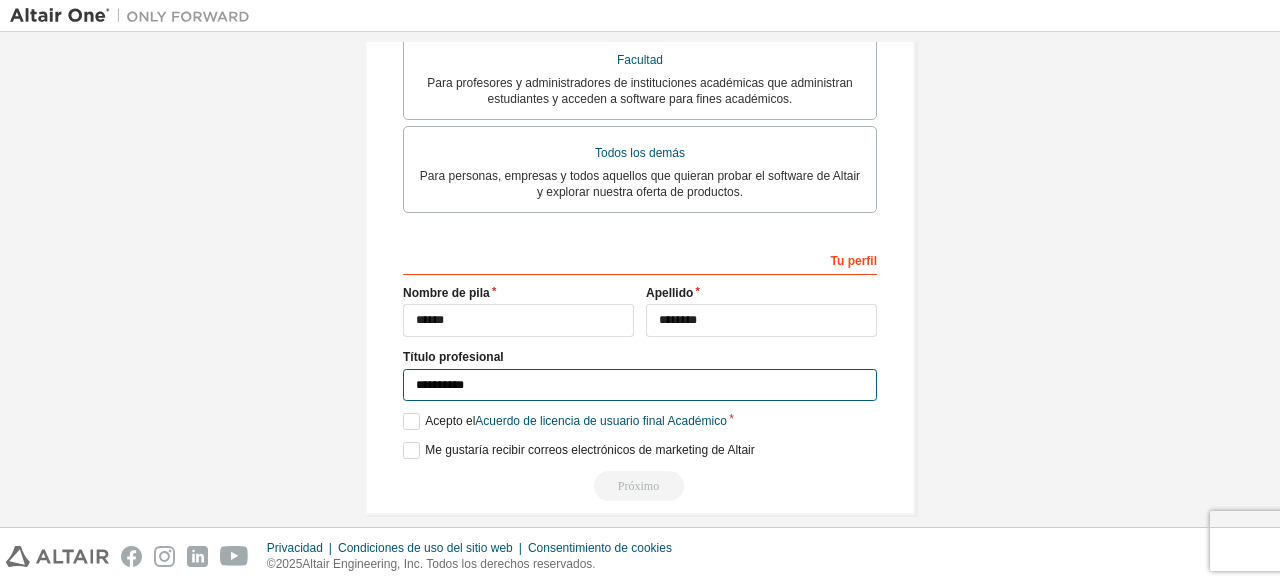click on "**********" at bounding box center [640, 385] 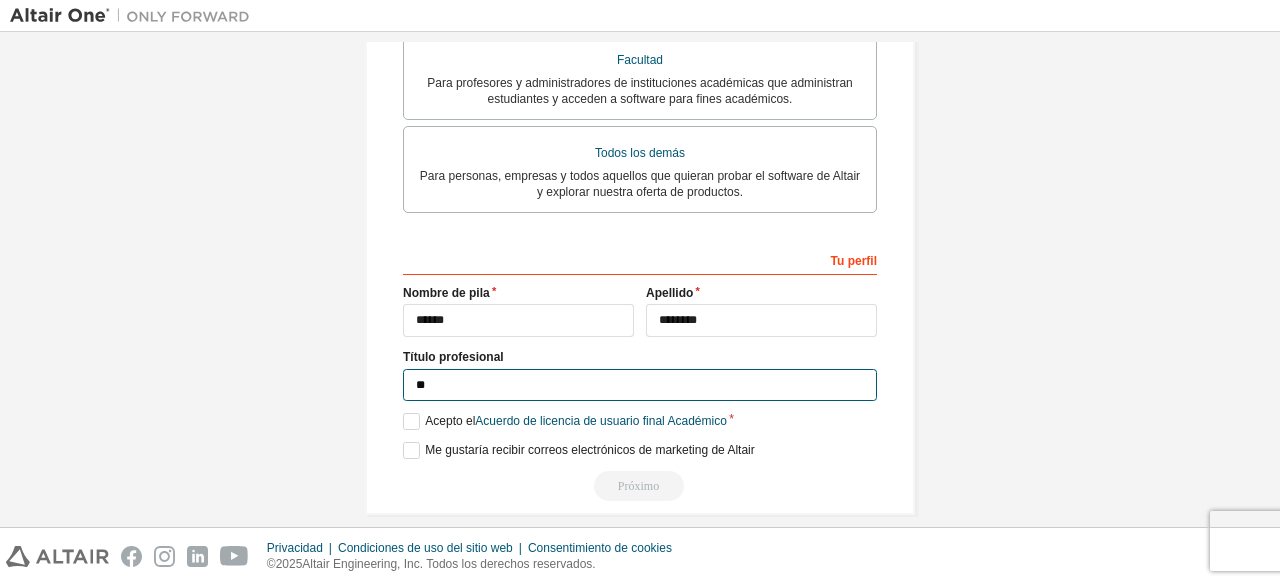 type on "*" 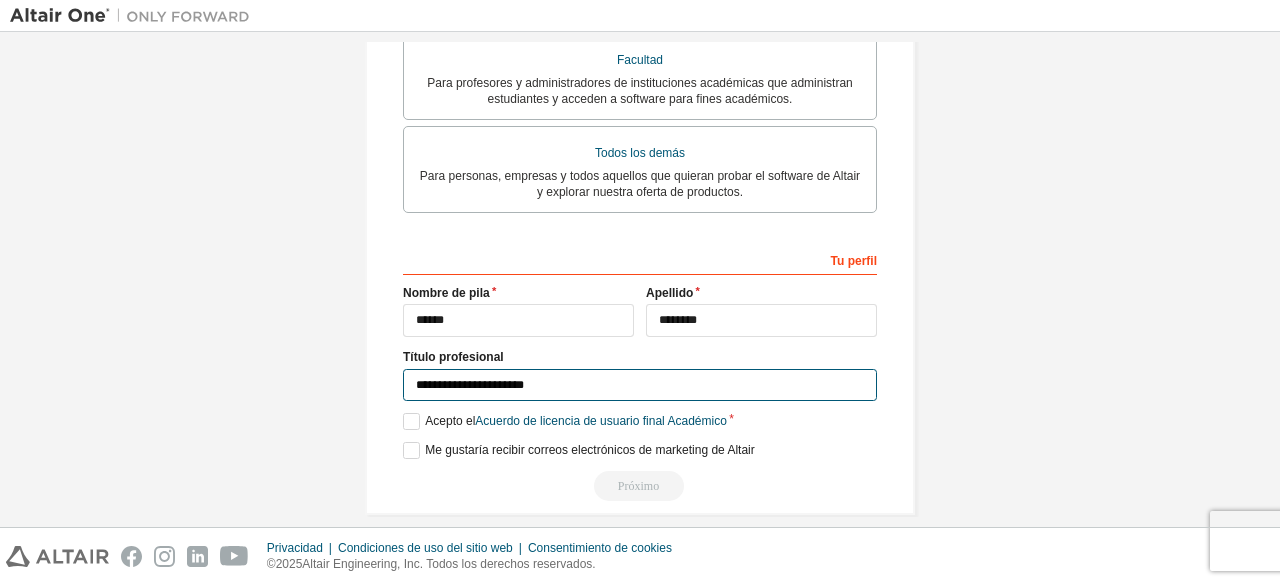 type on "**********" 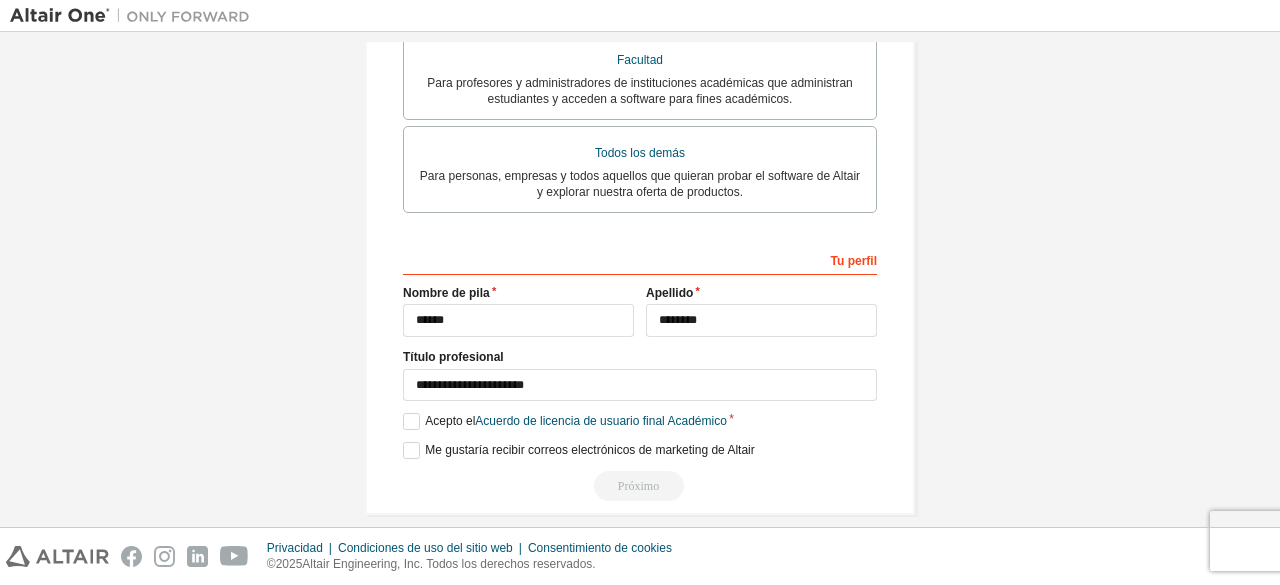 click on "Crear una cuenta de Altair One Para pruebas gratuitas, licencias, descargas, aprendizaje y  documentación y mucho más. Información personal Verificar correo electrónico Información de la cuenta Configuración de seguridad Este es un correo electrónico federado. No es necesario registrar una cuenta nueva. Debería poder  iniciar sesión  con las credenciales de inicio de sesión único (SSO) de su empresa. El correo electrónico ya existe. Intente  iniciar sesión  . Tipo de cuenta Los correos electrónicos académicos fuera de nuestra lista reconocida requerirán verificación manual. Debe ingresar una dirección de correo electrónico válida proporcionada por su institución académica (por ejemplo,  [EMAIL]  ).  ¿Qué pasa si no puedo obtener una?     Clientes de Altair Para clientes existentes que buscan acceder a descargas de software, recursos de HPC, comunidad, capacitaciones y soporte. Estudiantes Para estudiantes actualmente inscritos que buscan acceder al paquete gratuito Altair Student Edition y todos los demás recursos para estudiantes.Facultad Para profesores y administradores de instituciones académicas que administran estudiantes y acceden a software para fines académicos. Todos los demás Tu perfil Nombre de pila ****** Apellido ********" at bounding box center (640, -45) 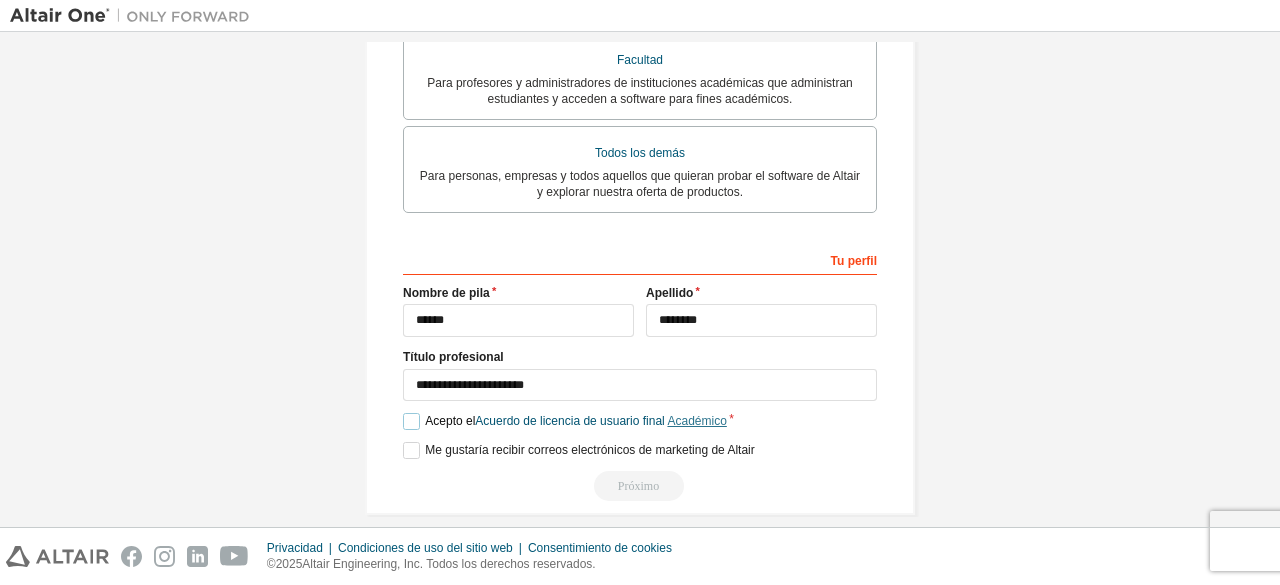 click on "Académico" at bounding box center (696, 421) 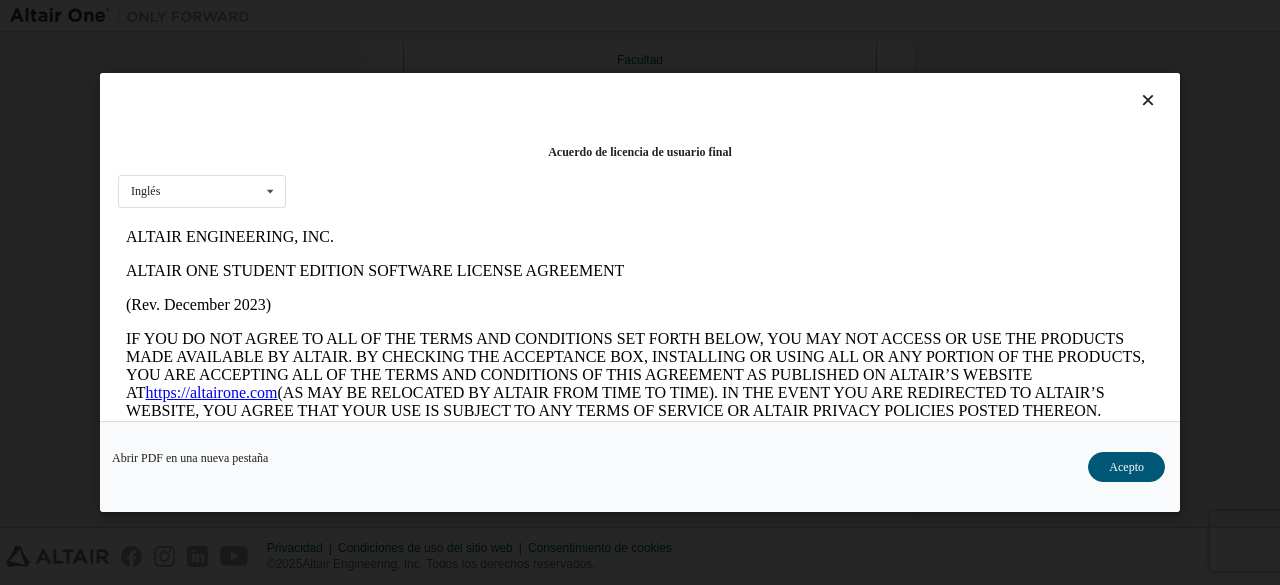 scroll, scrollTop: 0, scrollLeft: 0, axis: both 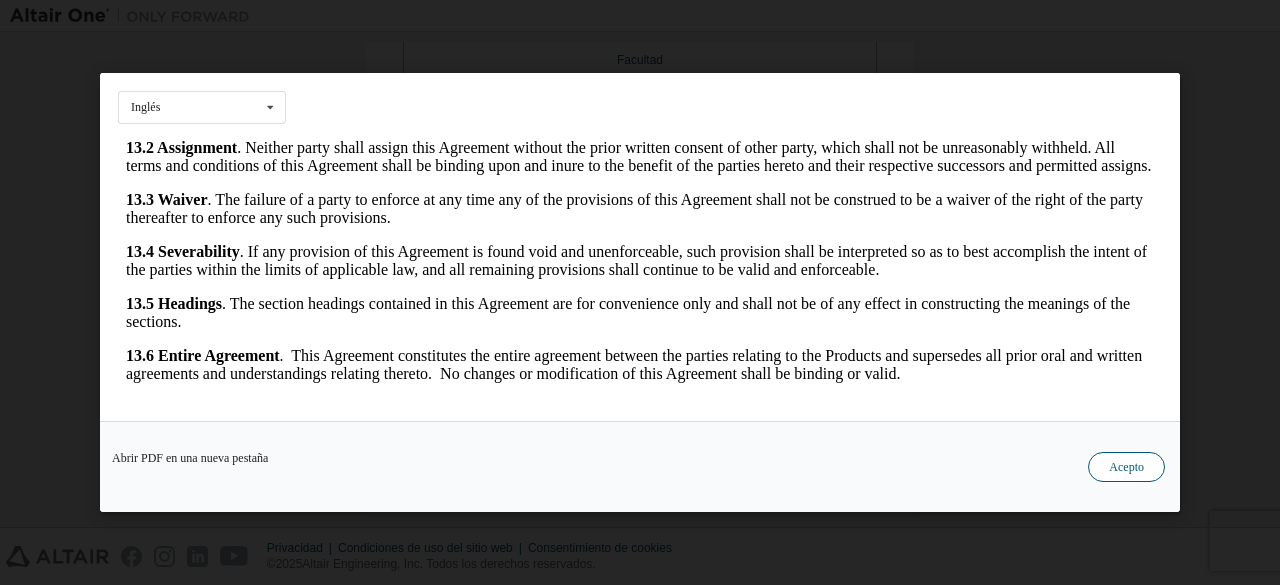 click on "Acepto" at bounding box center (1126, 467) 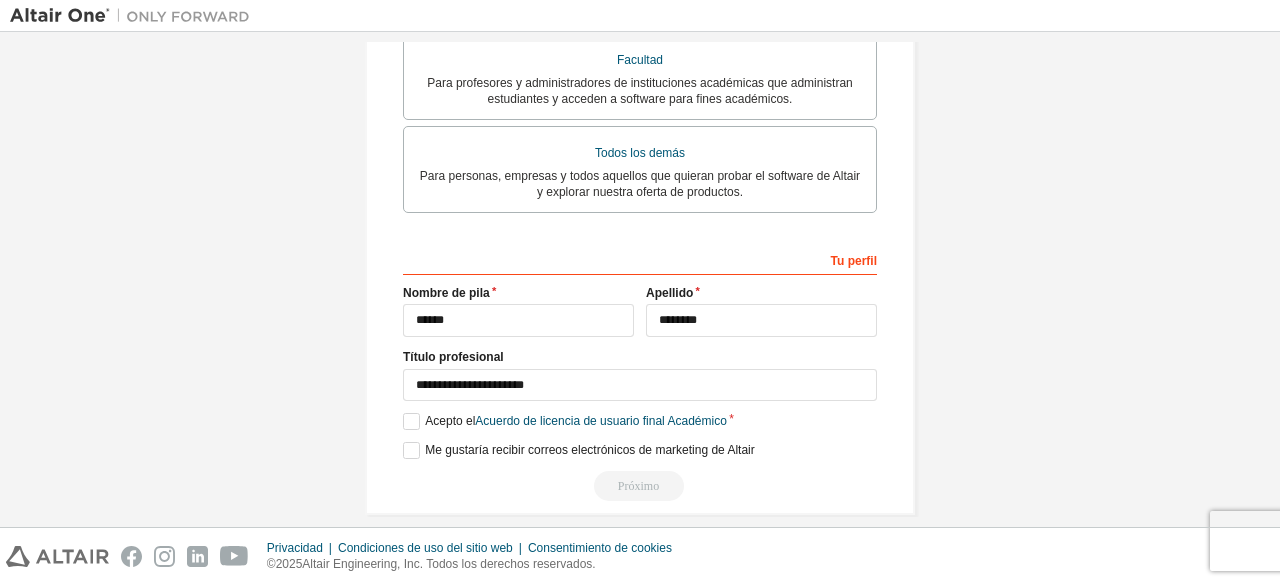 click on "Próximo" at bounding box center [640, 486] 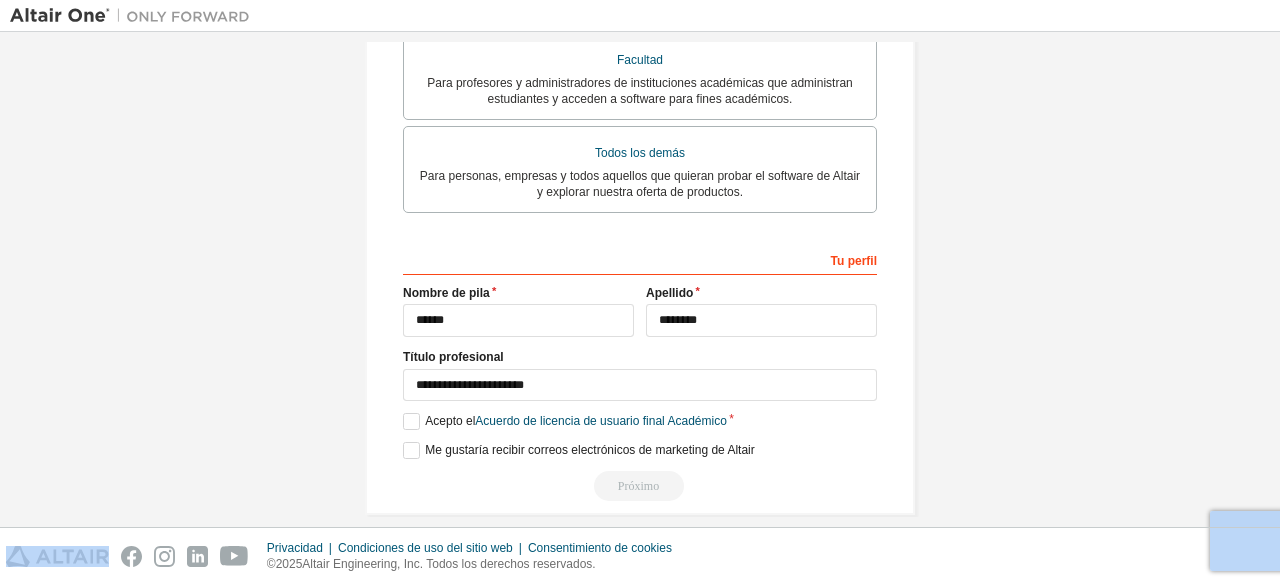 click on "Próximo" at bounding box center (640, 486) 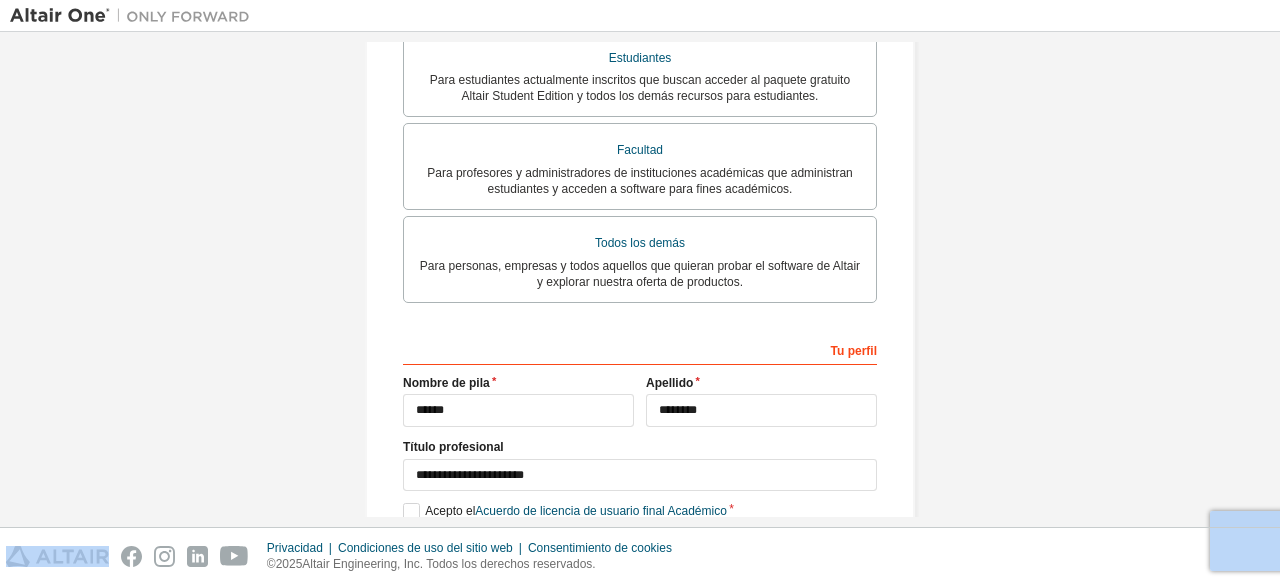 scroll, scrollTop: 670, scrollLeft: 0, axis: vertical 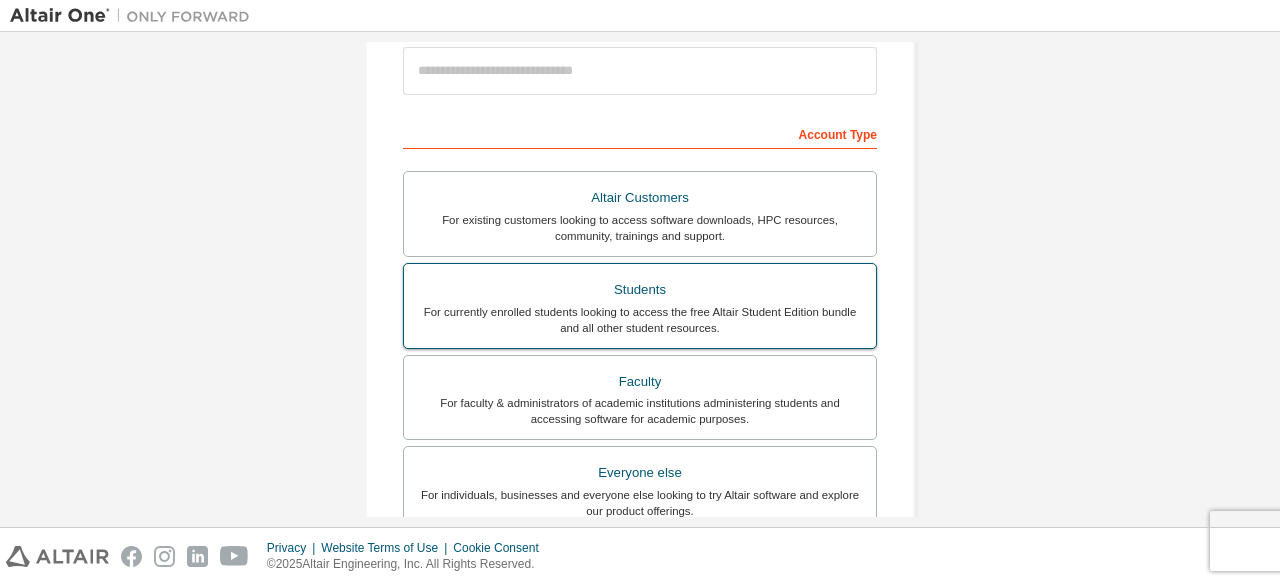 click on "For currently enrolled students looking to access the free Altair Student Edition bundle and all other student resources." at bounding box center [640, 320] 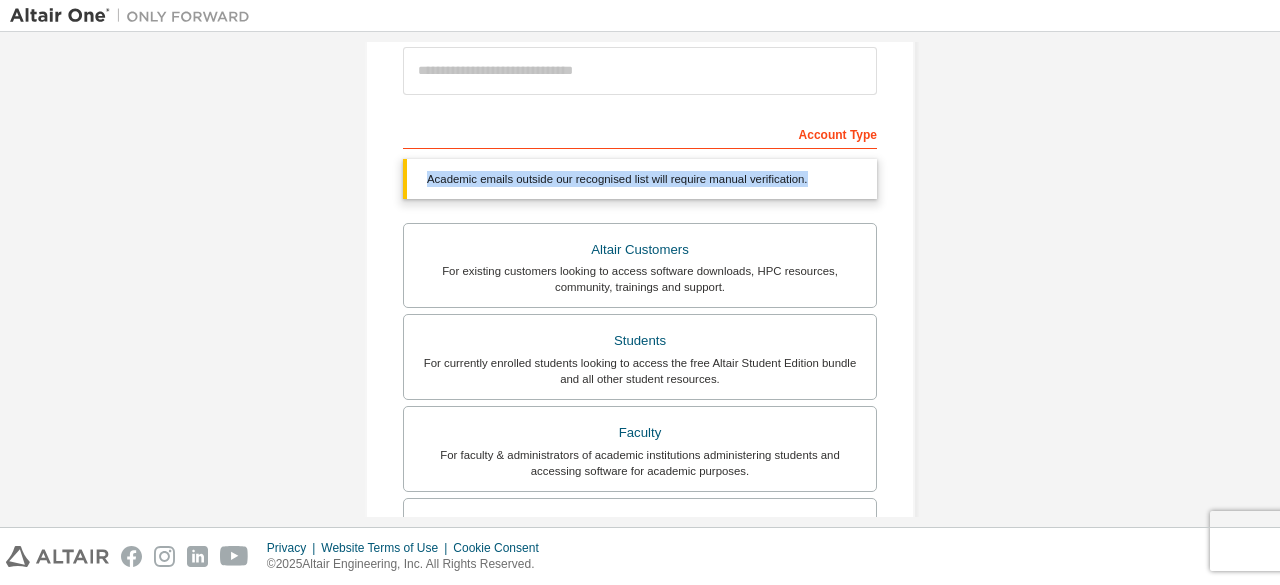 drag, startPoint x: 1259, startPoint y: 178, endPoint x: 1263, endPoint y: 135, distance: 43.185646 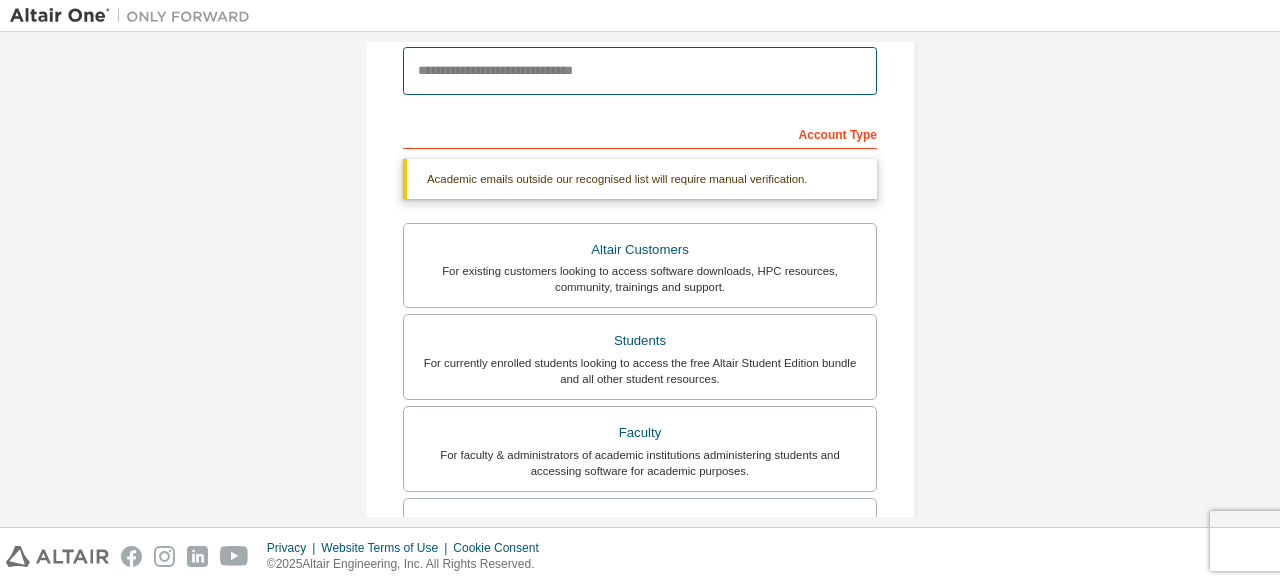 click at bounding box center [640, 71] 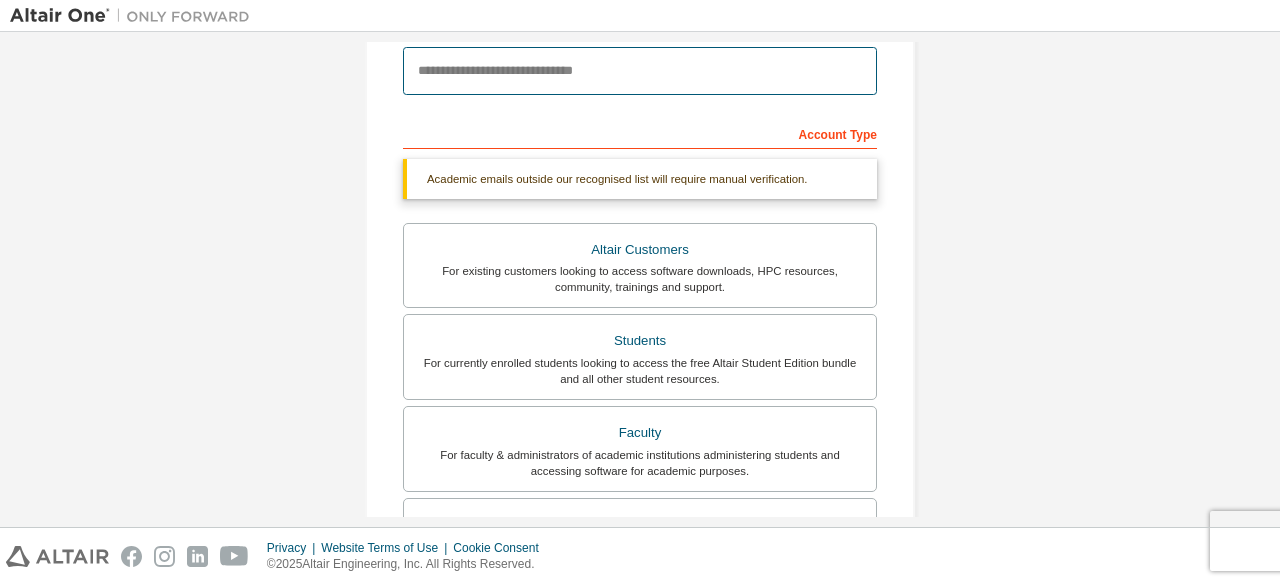 type on "**********" 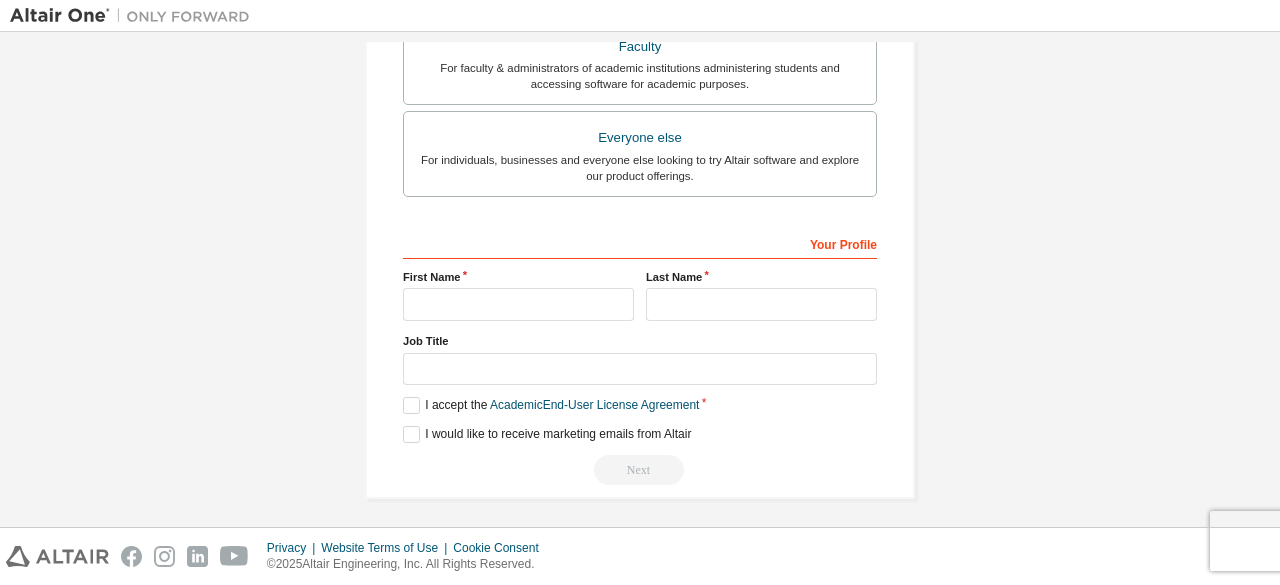 scroll, scrollTop: 566, scrollLeft: 0, axis: vertical 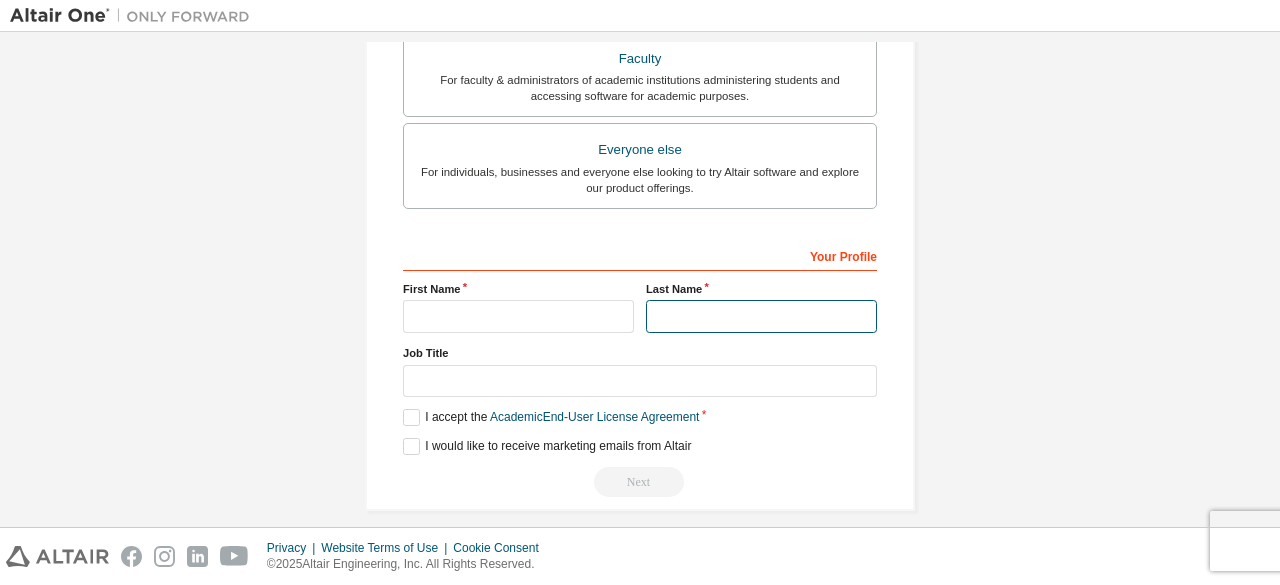 click at bounding box center (761, 316) 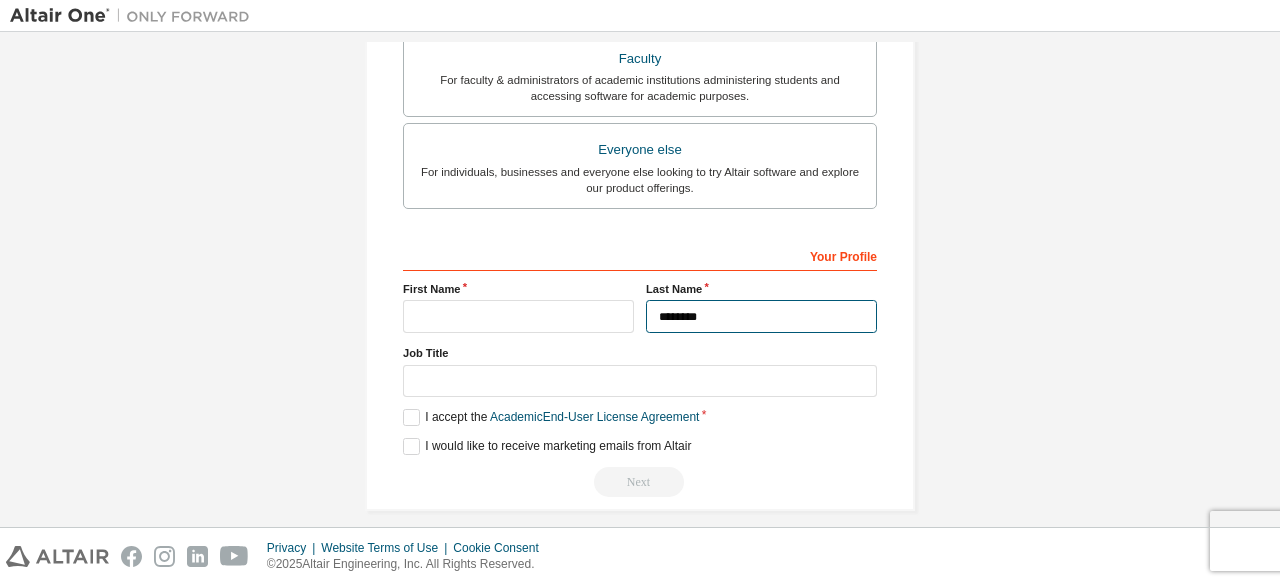 type on "********" 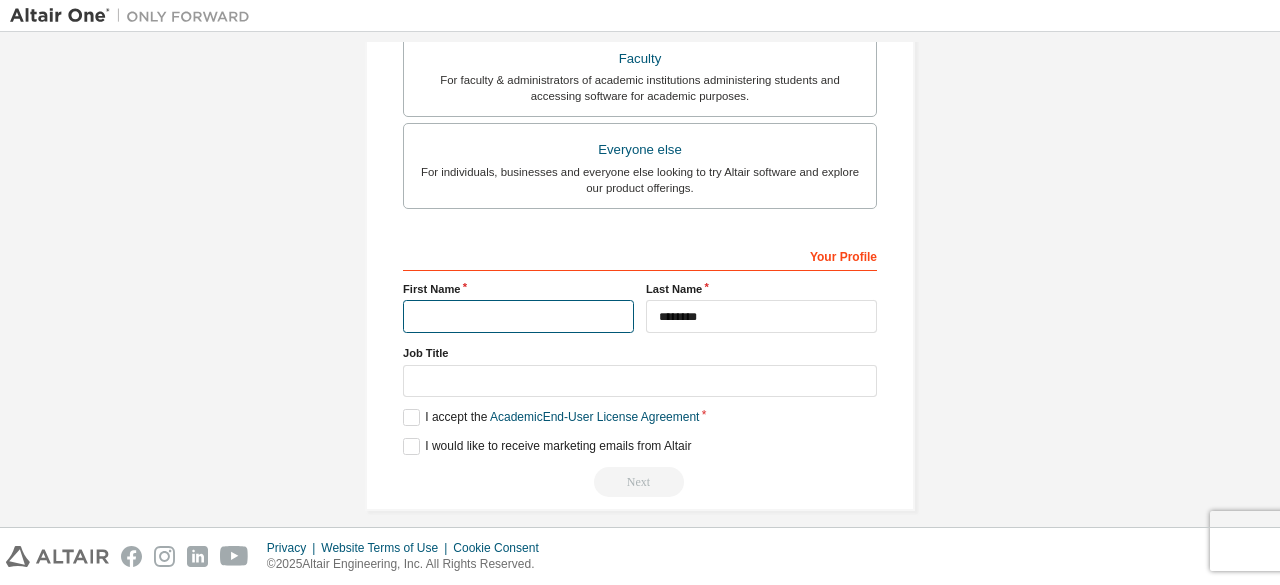 click at bounding box center [518, 316] 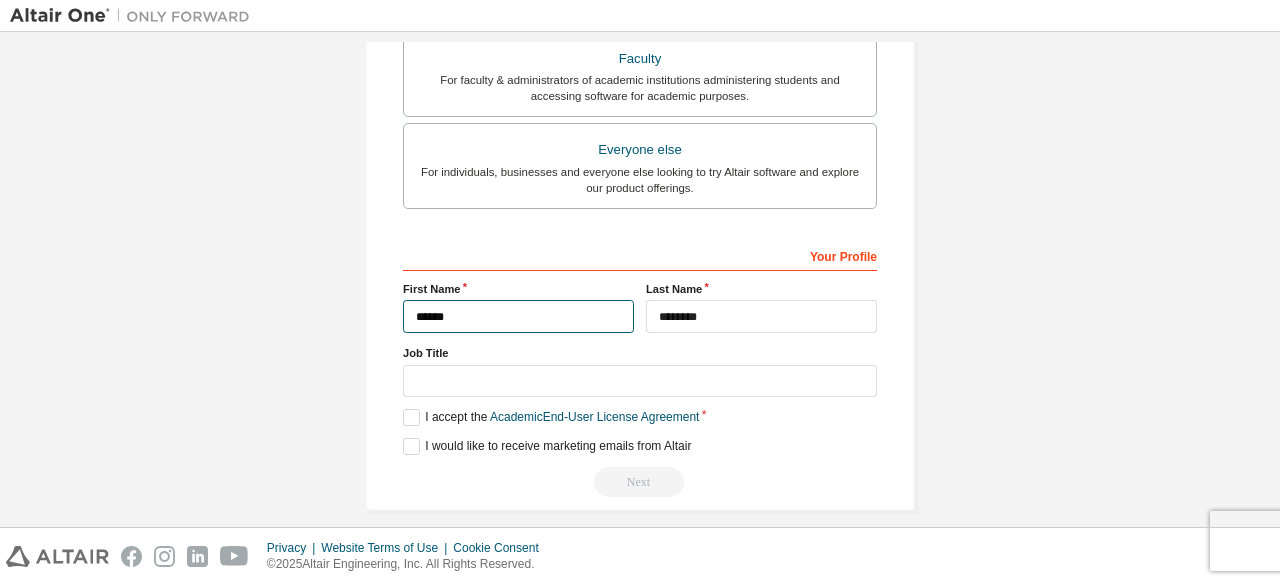 type on "******" 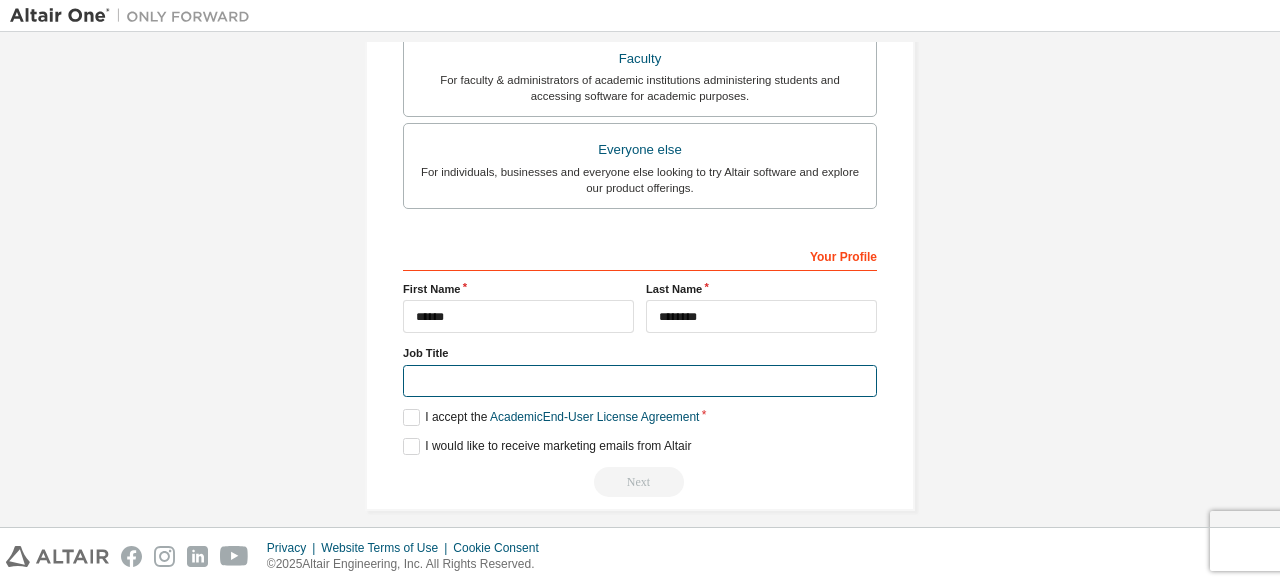click at bounding box center (640, 381) 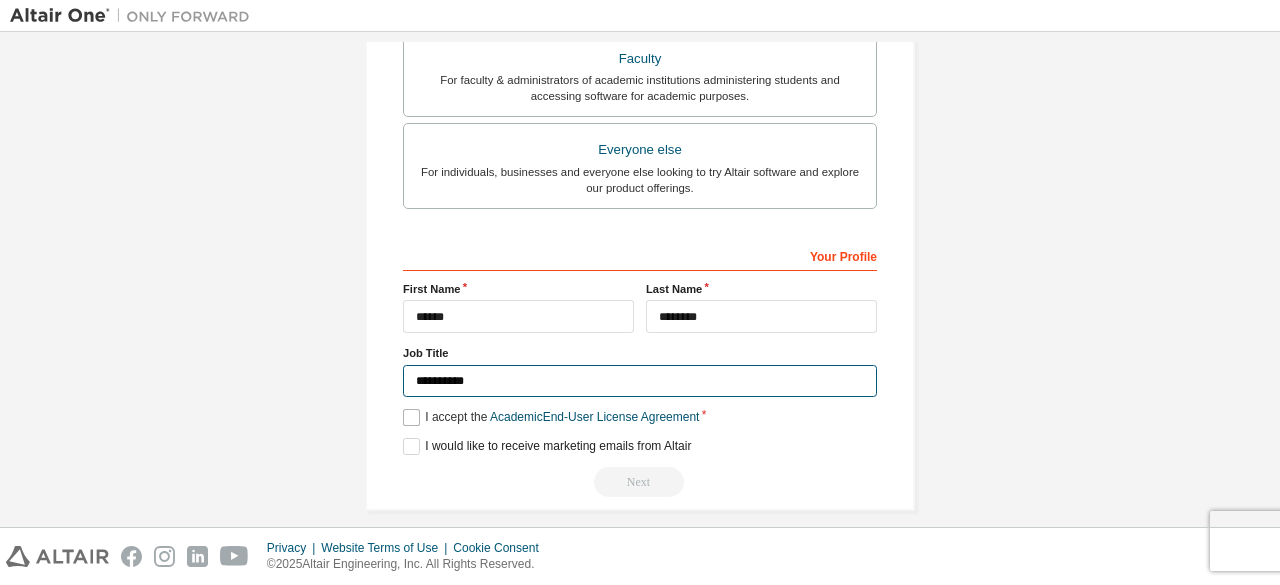 type on "**********" 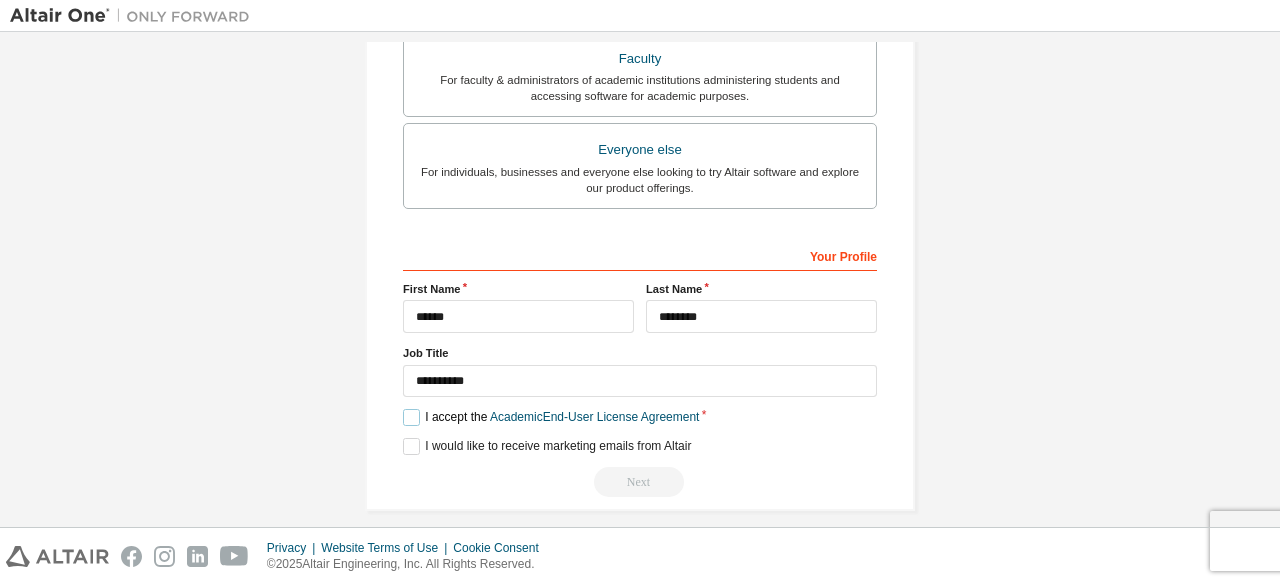 click on "I accept the   Academic   End-User License Agreement" at bounding box center [551, 417] 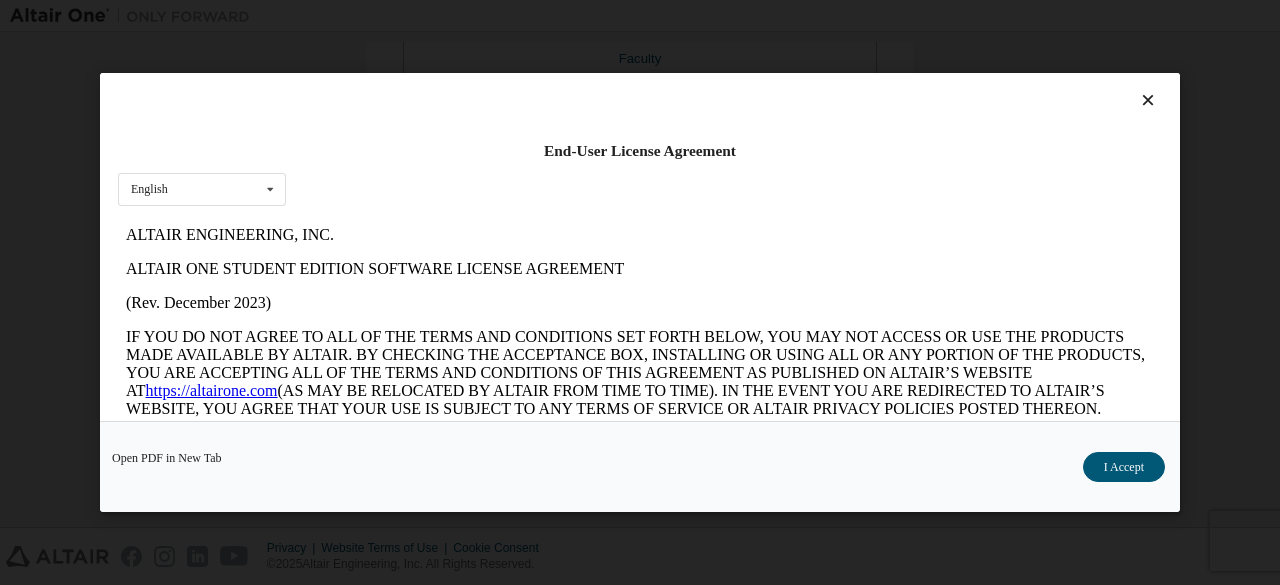 scroll, scrollTop: 0, scrollLeft: 0, axis: both 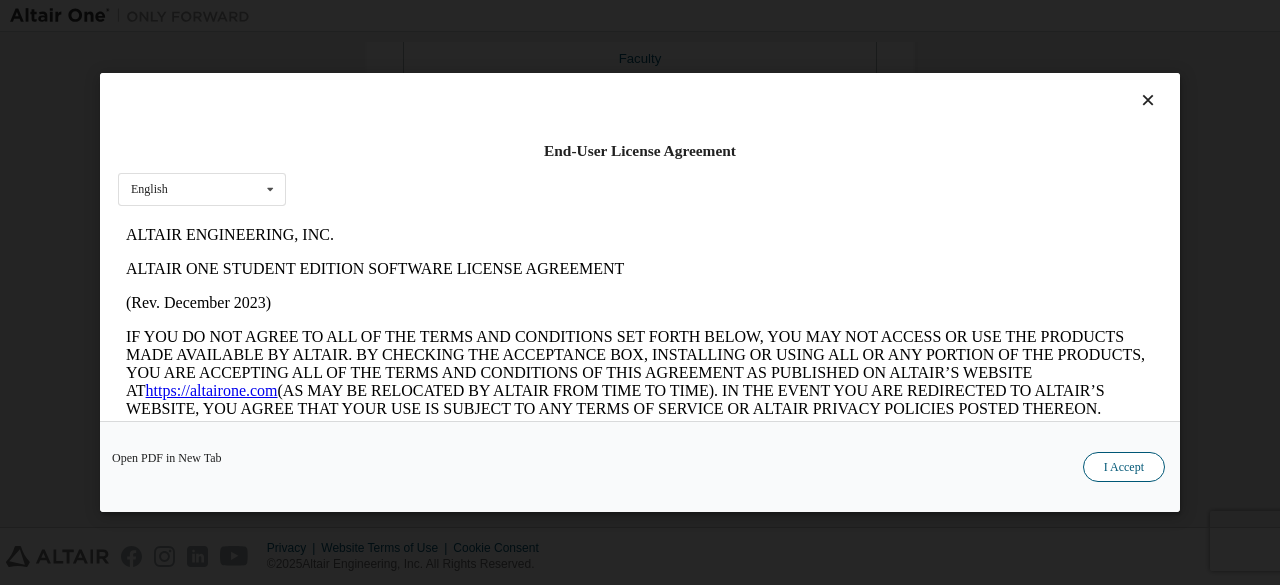 click on "I Accept" at bounding box center [1124, 467] 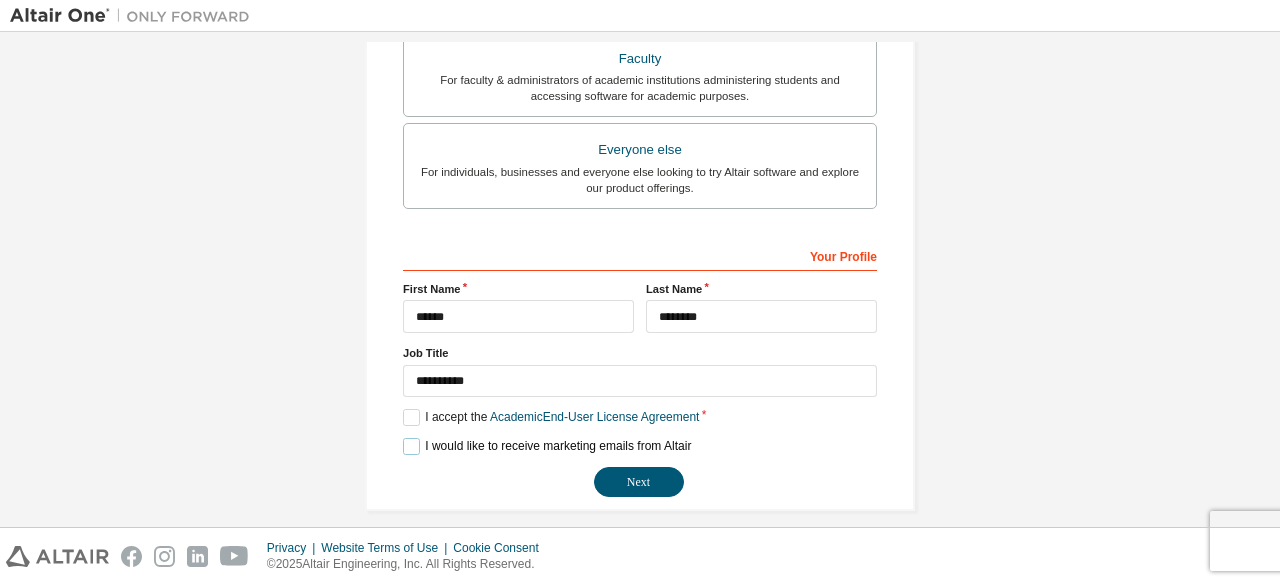 click on "I would like to receive marketing emails from Altair" at bounding box center [547, 446] 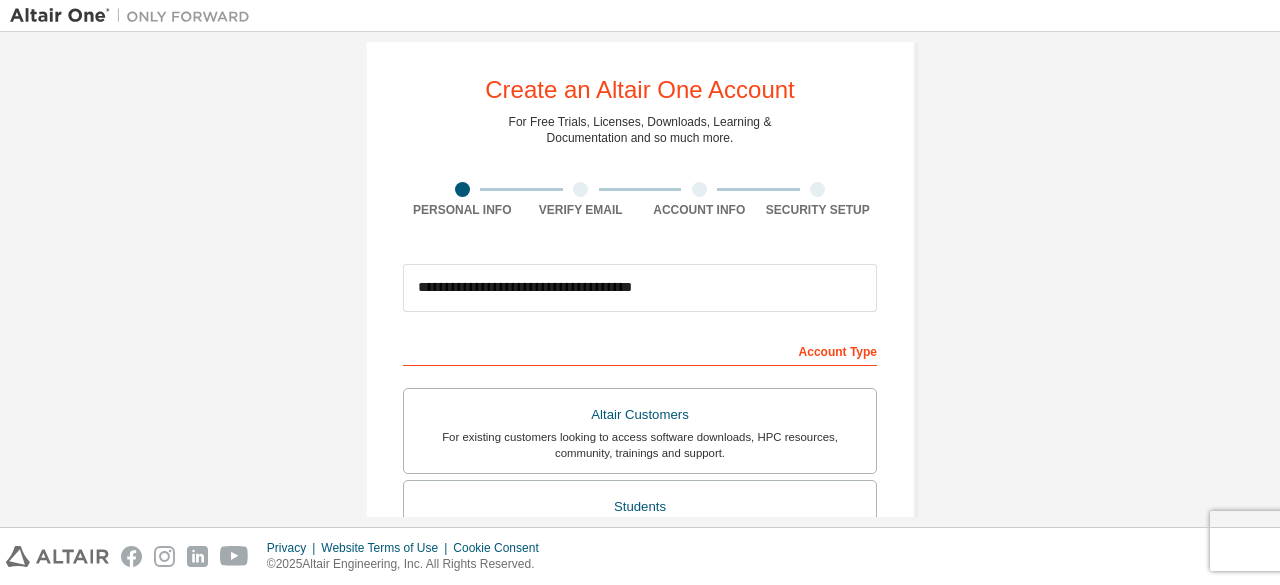 scroll, scrollTop: 0, scrollLeft: 0, axis: both 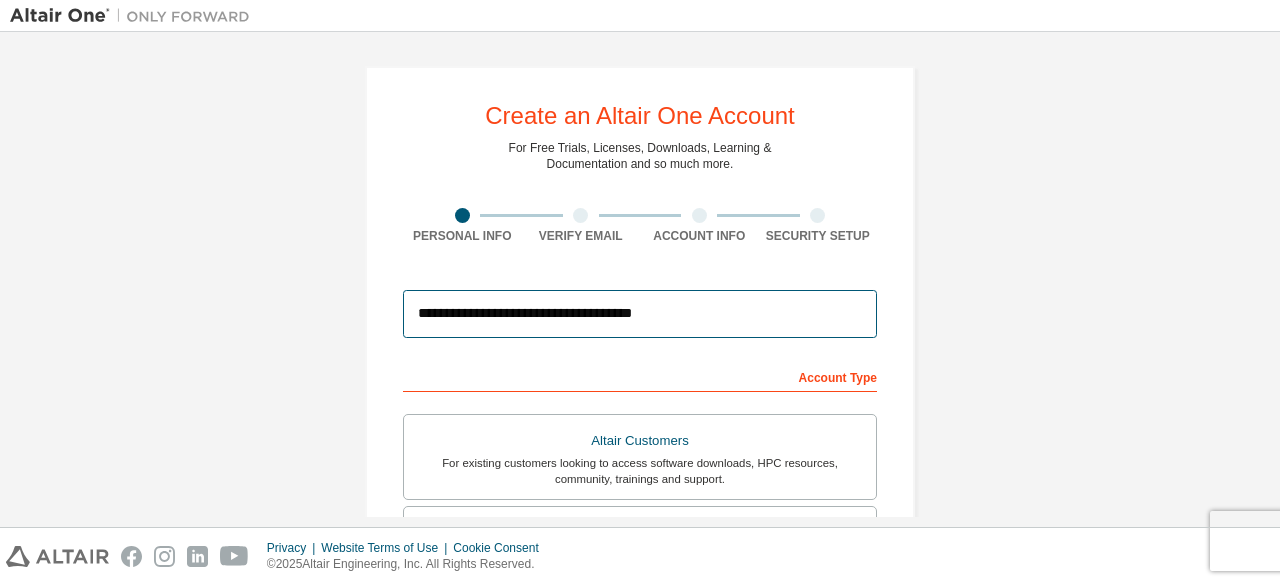click on "**********" at bounding box center (640, 314) 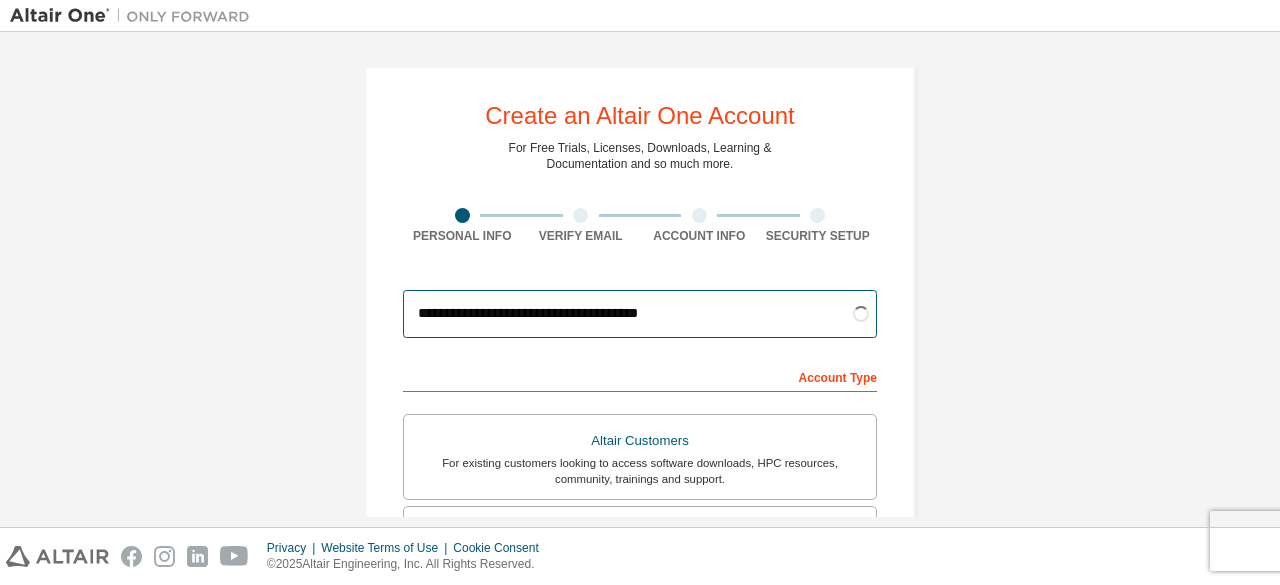 type on "**********" 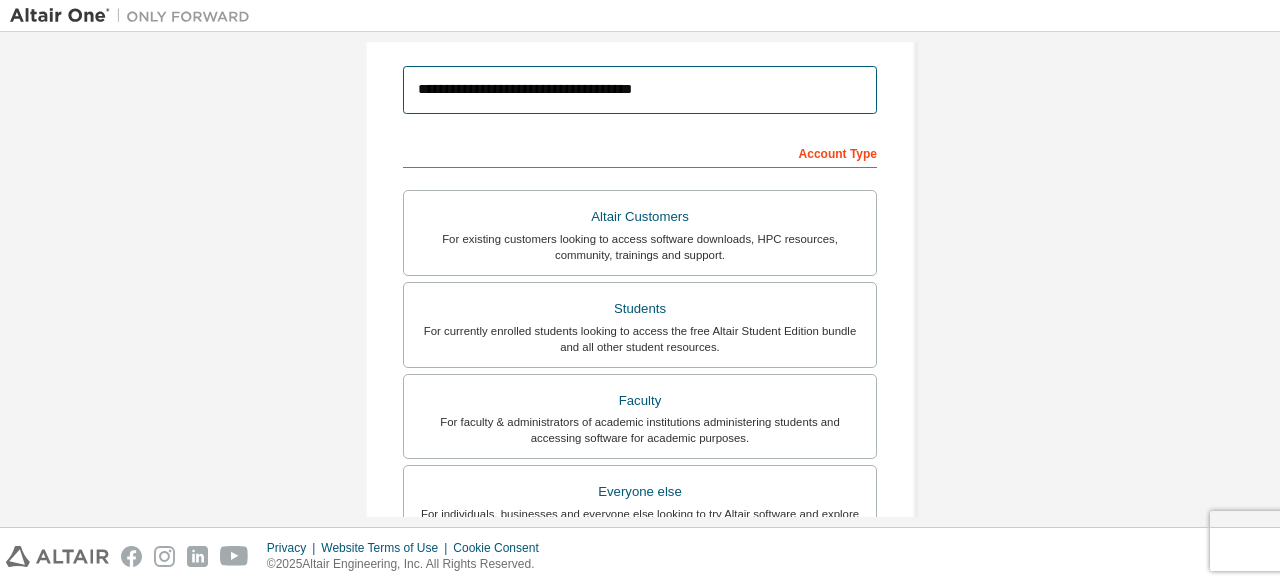 scroll, scrollTop: 288, scrollLeft: 0, axis: vertical 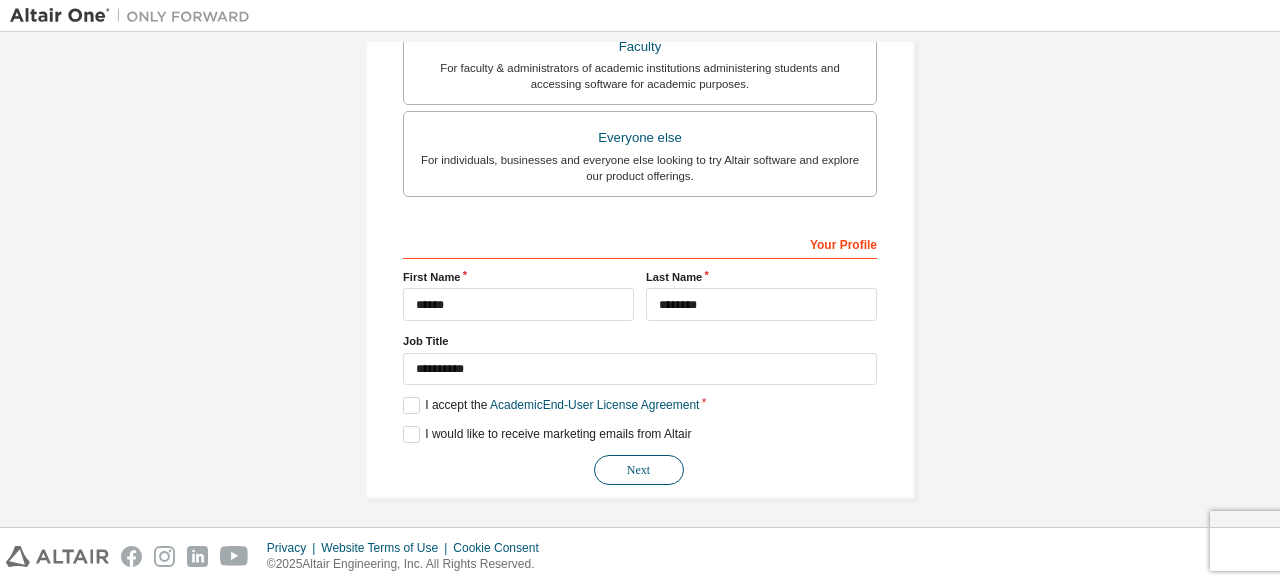 click on "Next" at bounding box center [639, 470] 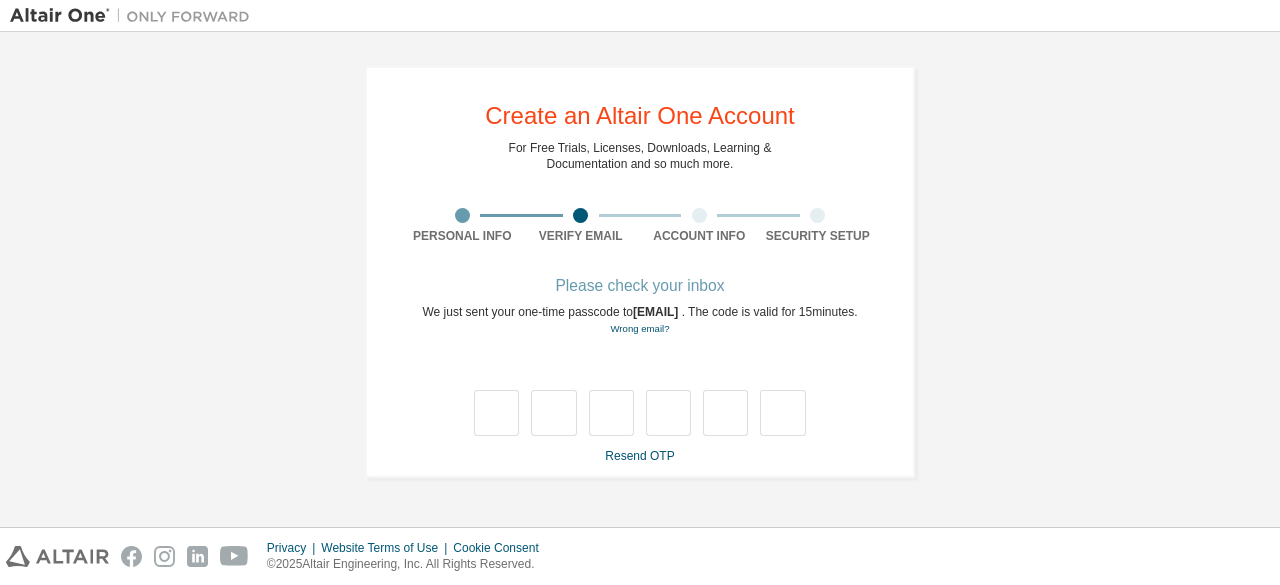 scroll, scrollTop: 0, scrollLeft: 0, axis: both 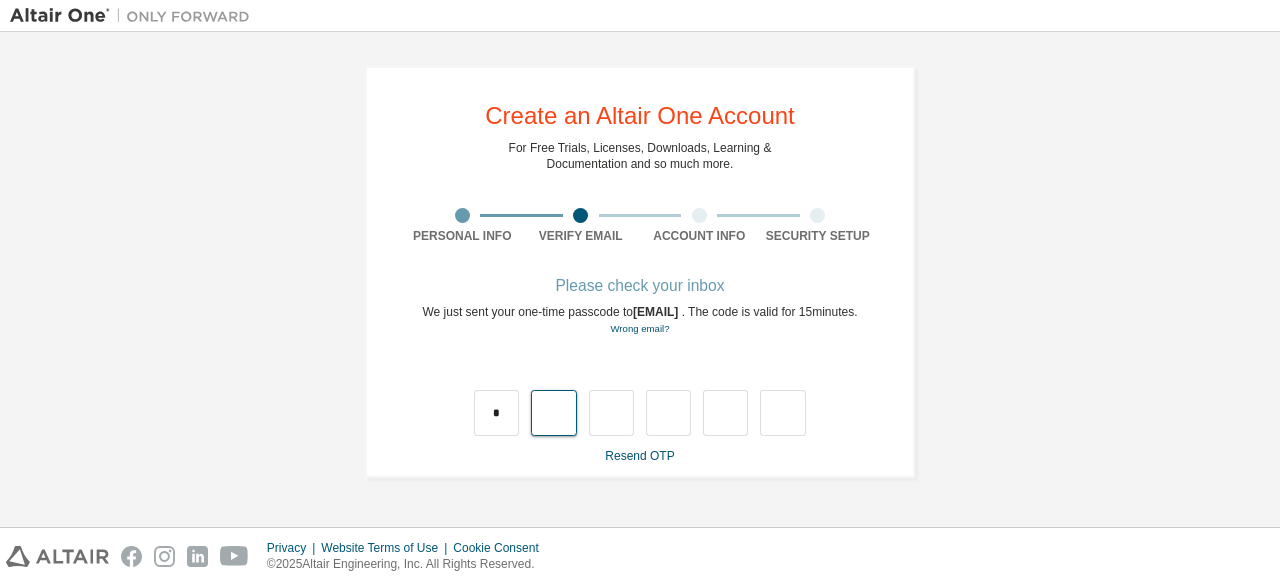 type on "*" 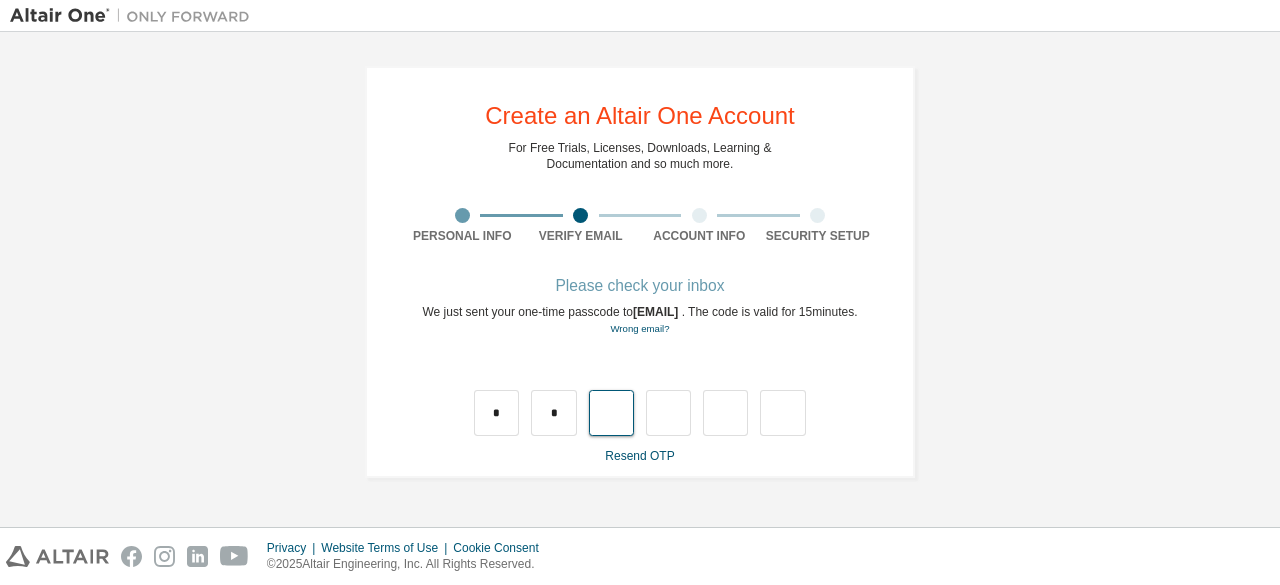 type on "*" 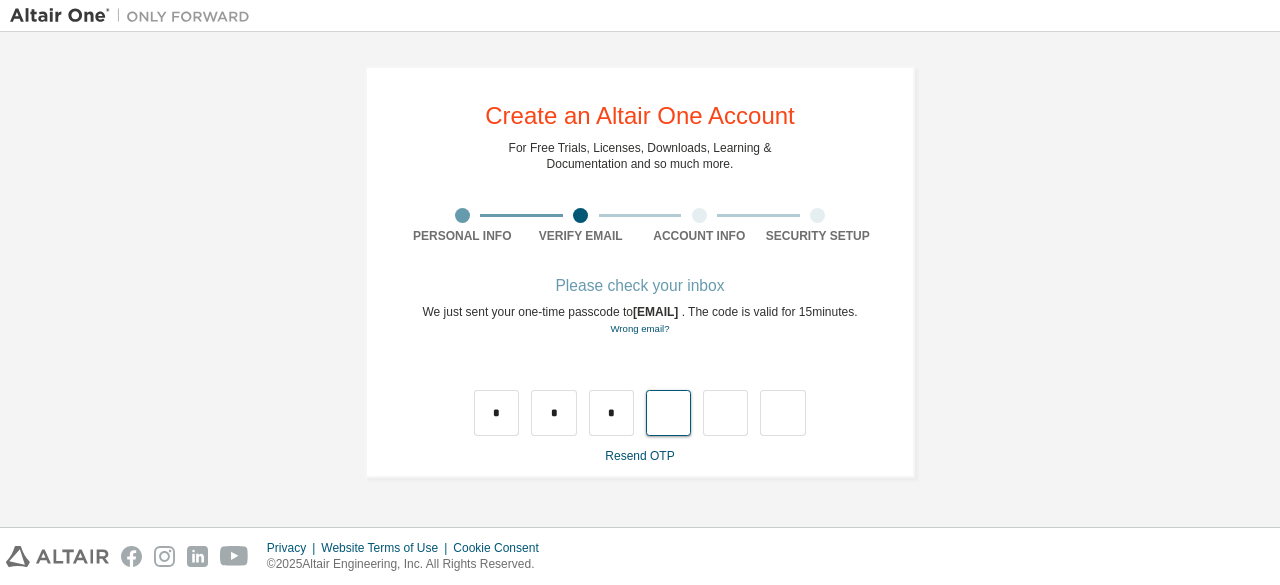 type on "*" 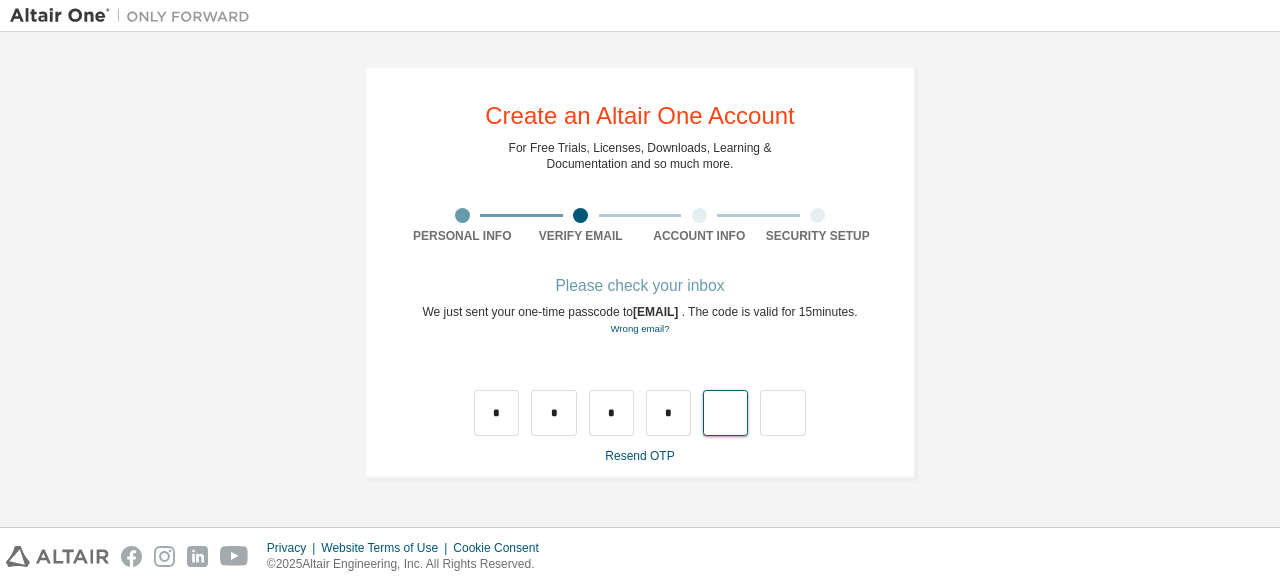 type on "*" 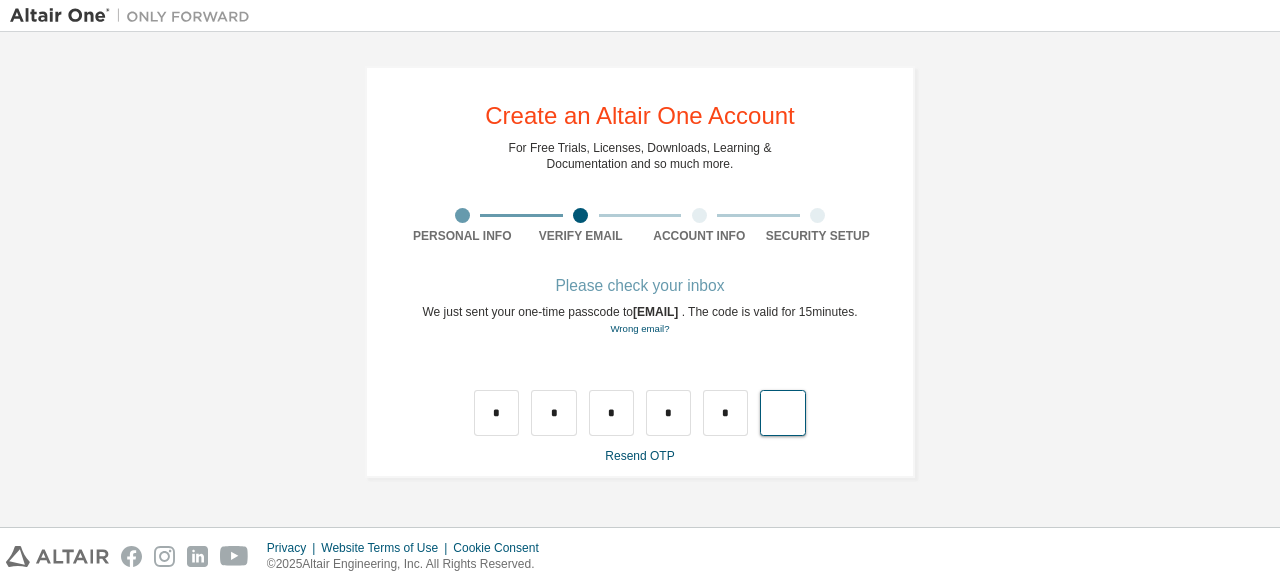type on "*" 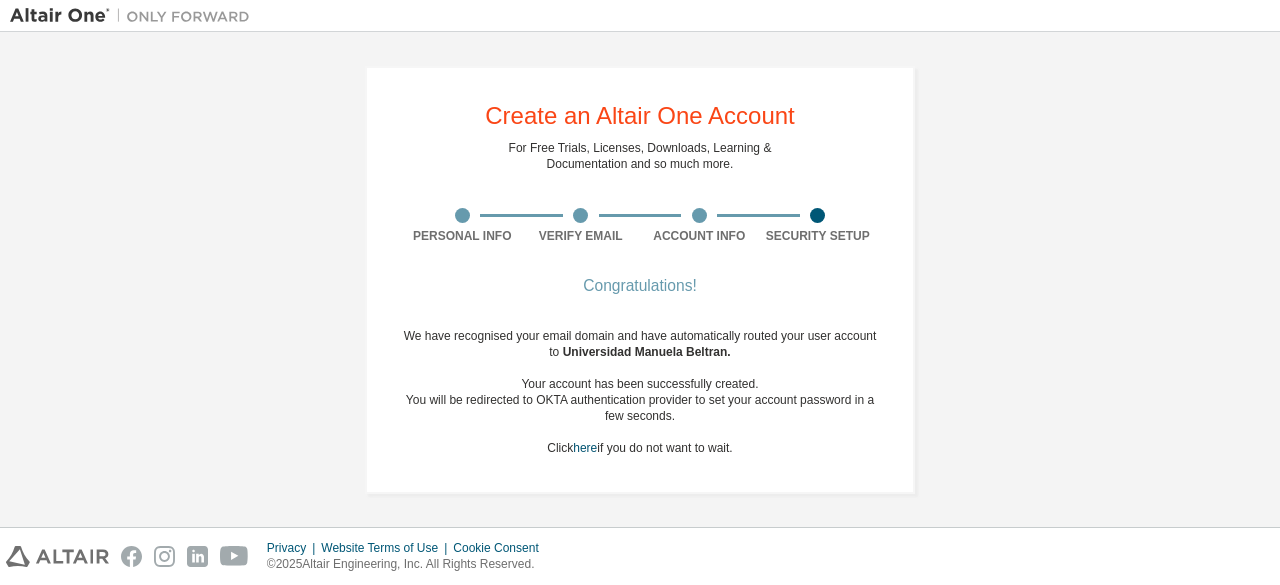 scroll, scrollTop: 0, scrollLeft: 0, axis: both 